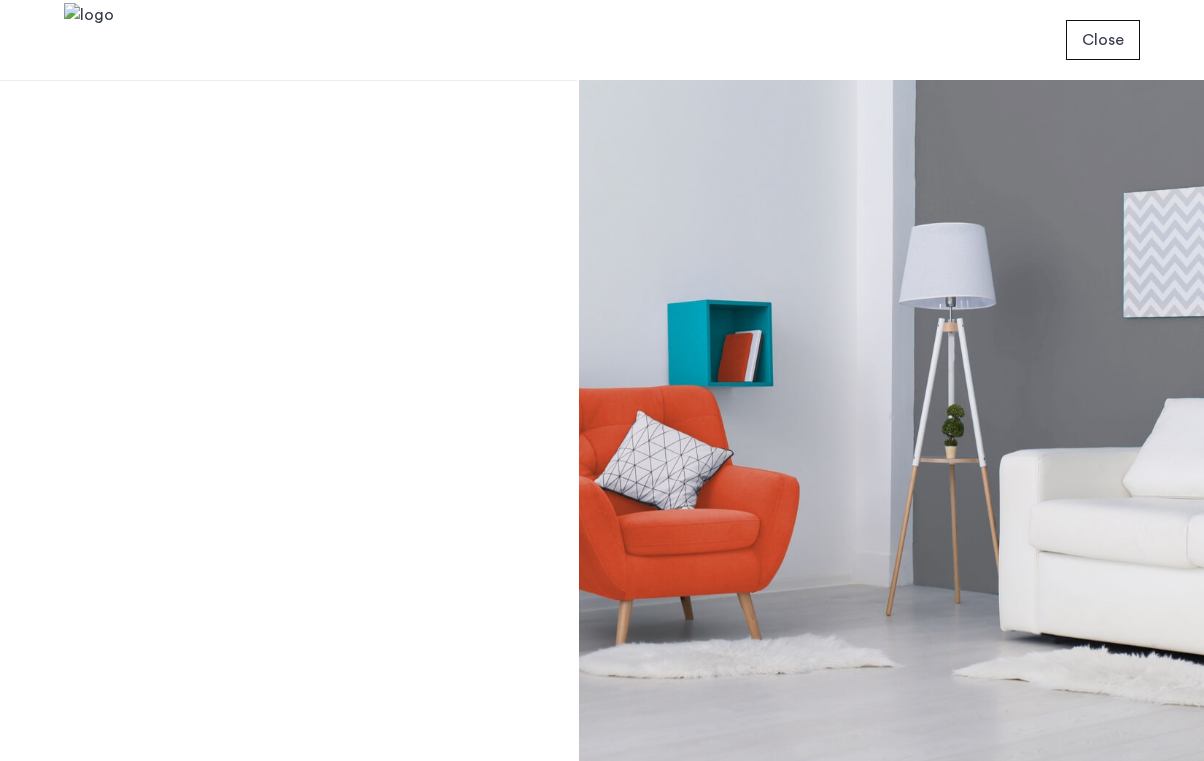 scroll, scrollTop: 0, scrollLeft: 0, axis: both 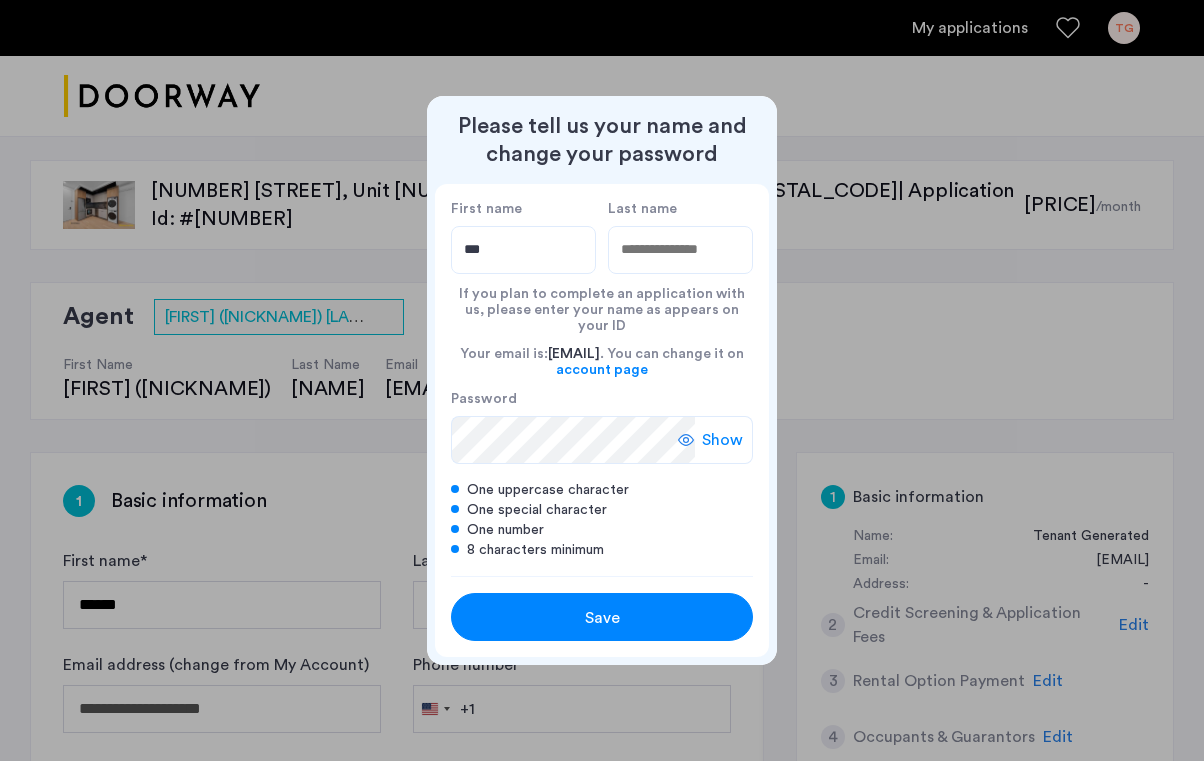 type on "***" 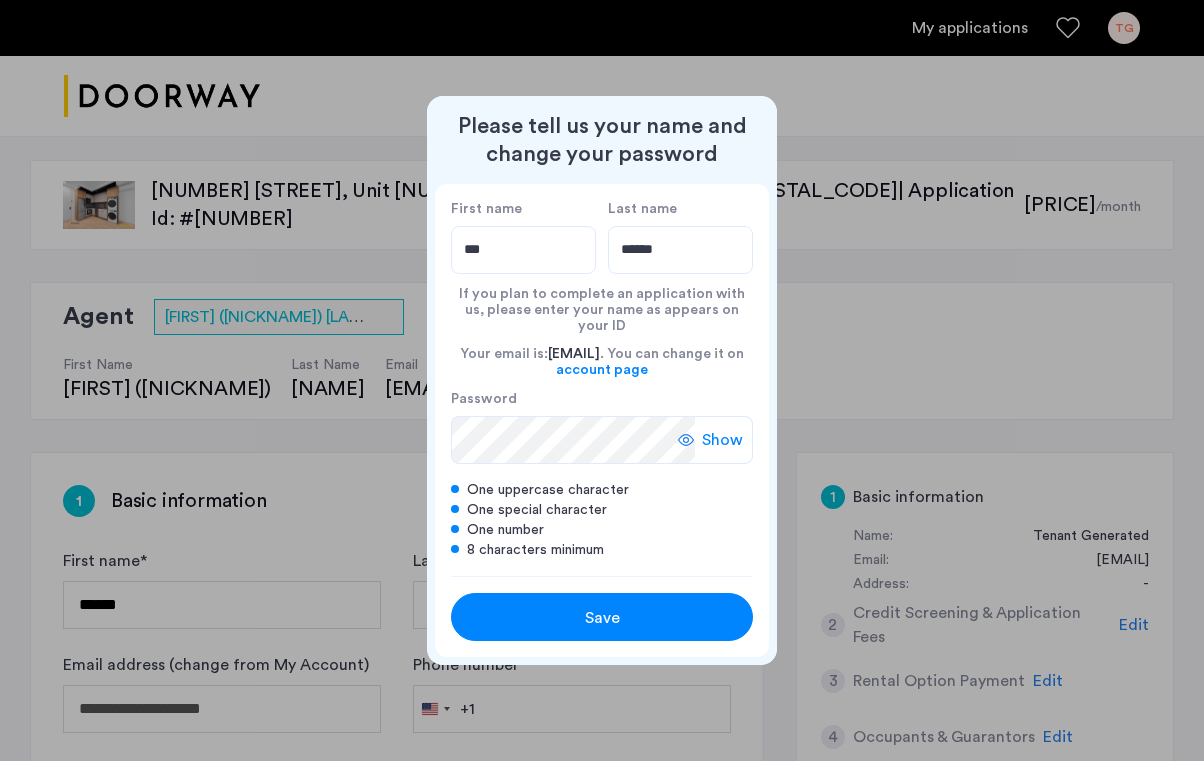 type on "******" 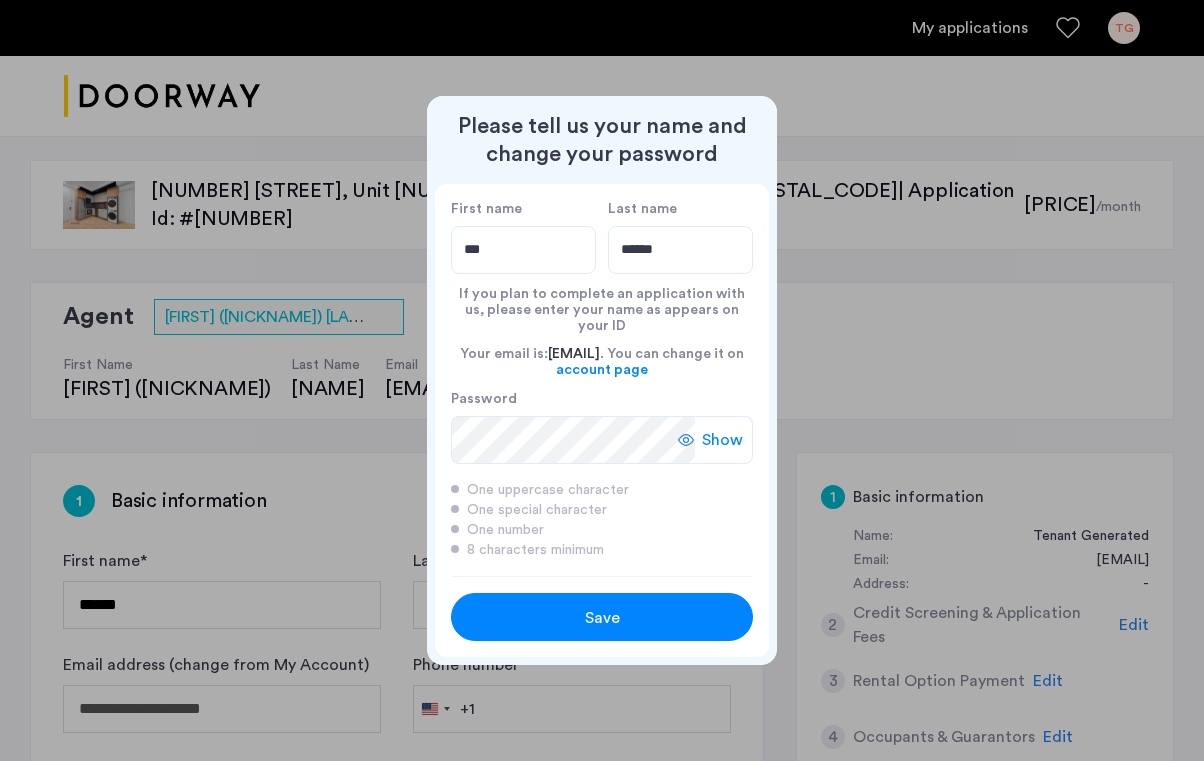 click on "Save" at bounding box center (602, 618) 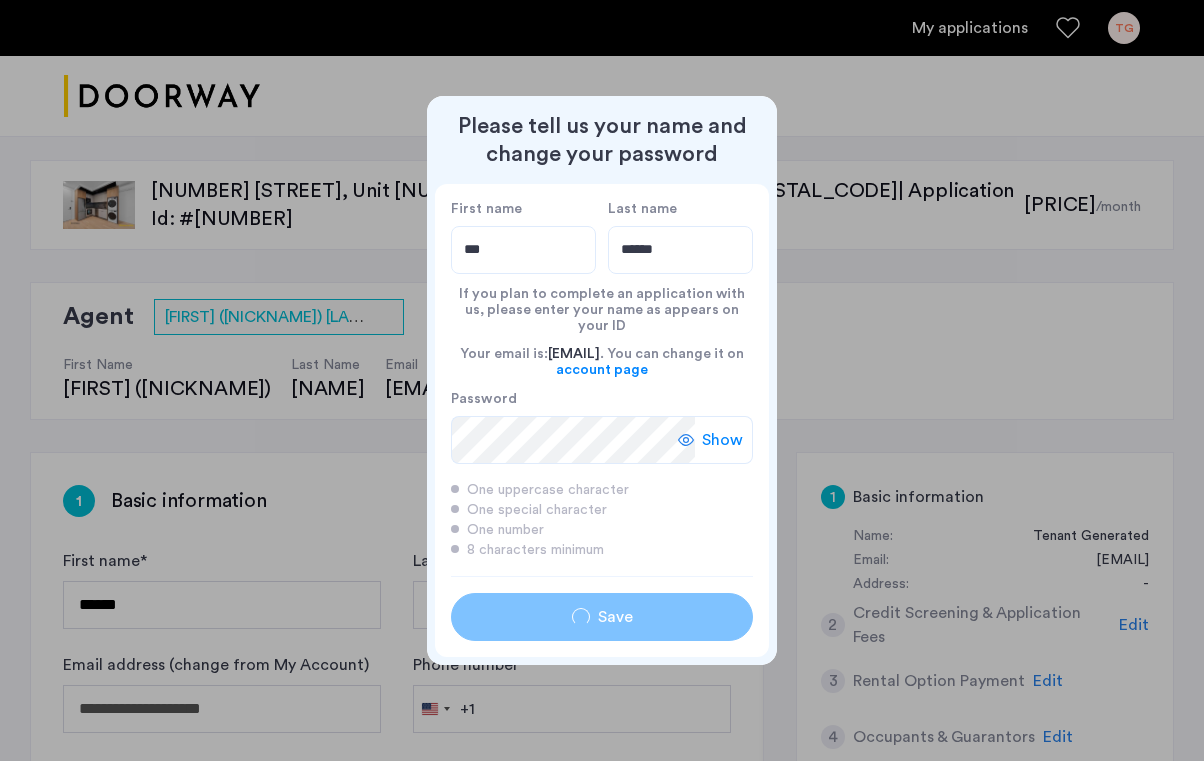 type on "***" 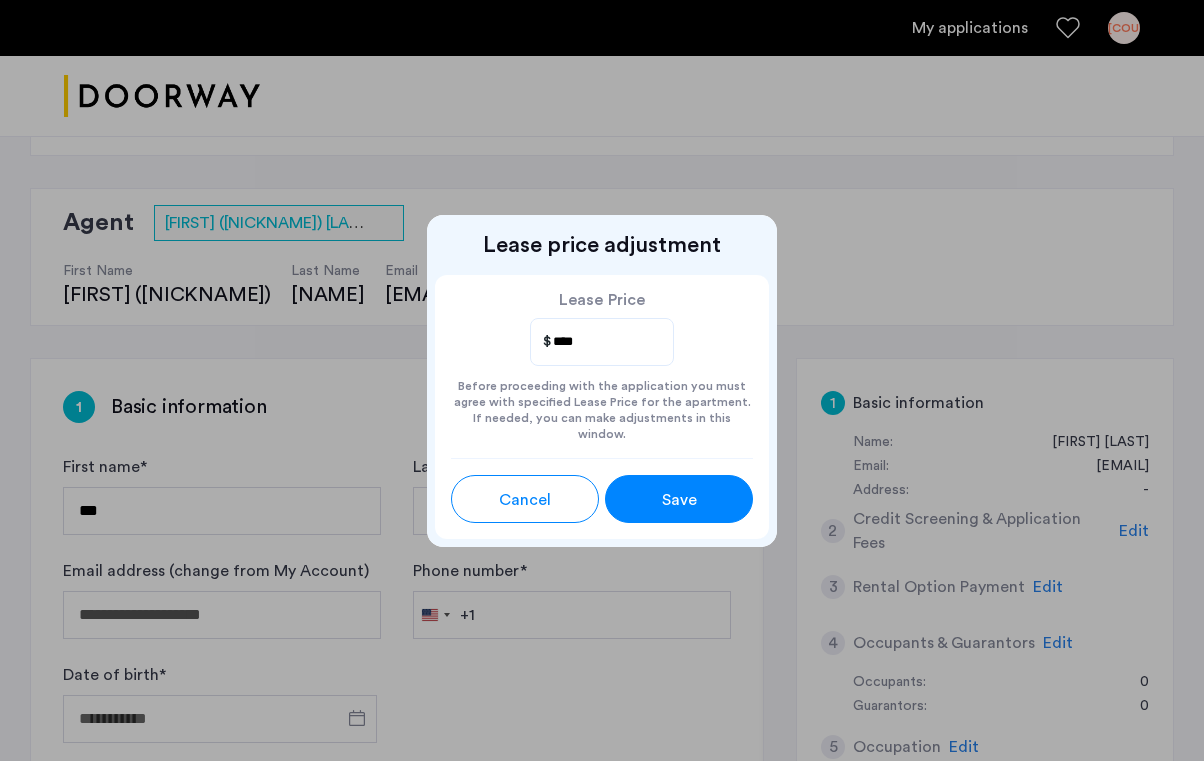 scroll, scrollTop: 95, scrollLeft: 0, axis: vertical 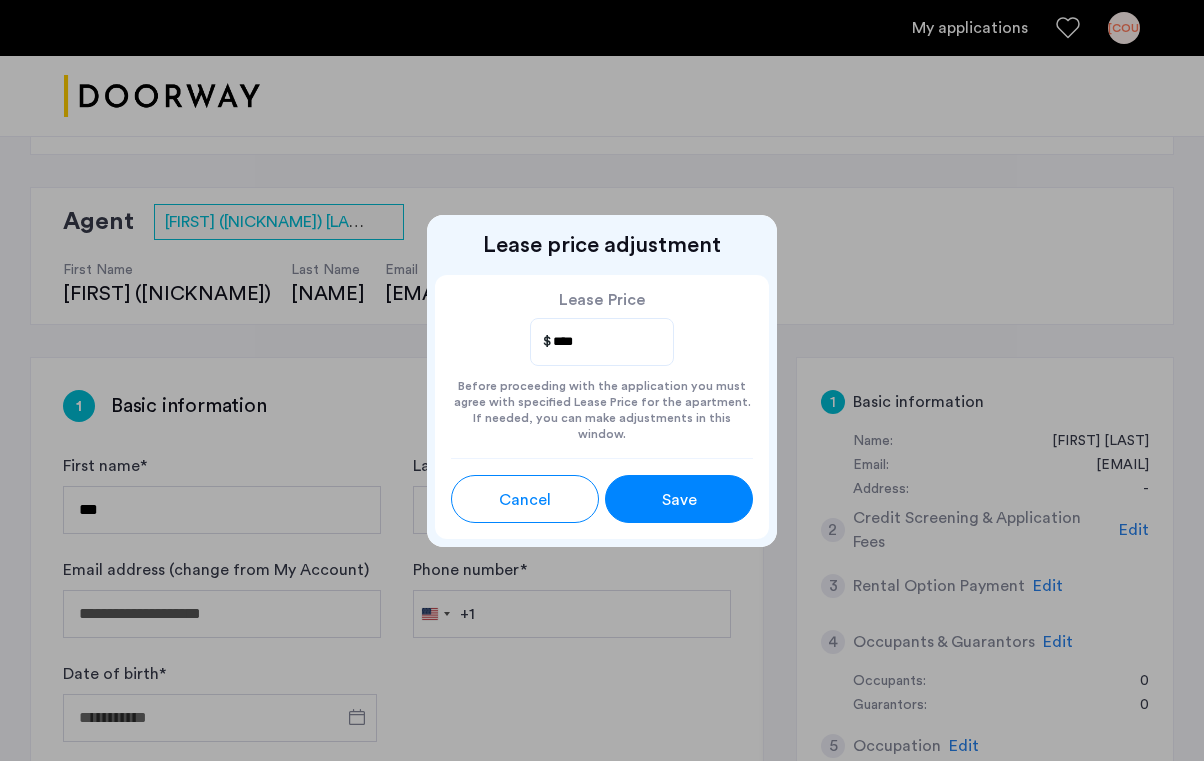 click on "Save" at bounding box center (679, 500) 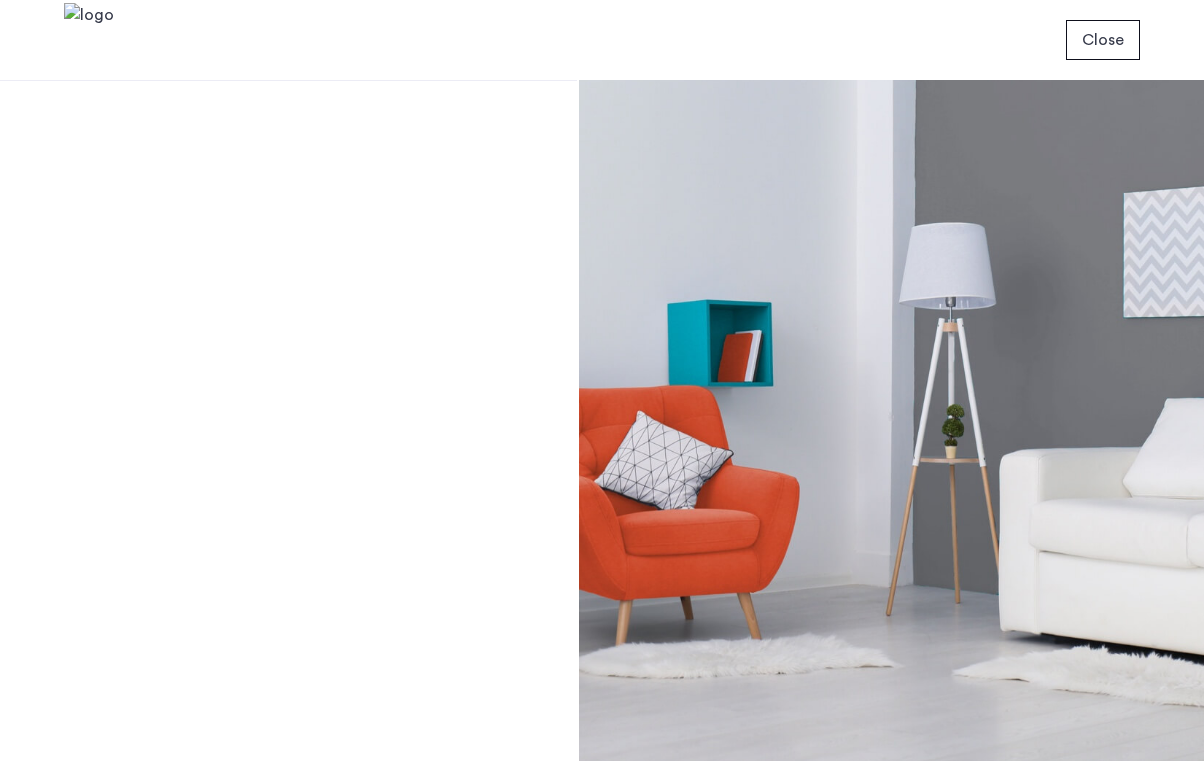 scroll, scrollTop: 0, scrollLeft: 0, axis: both 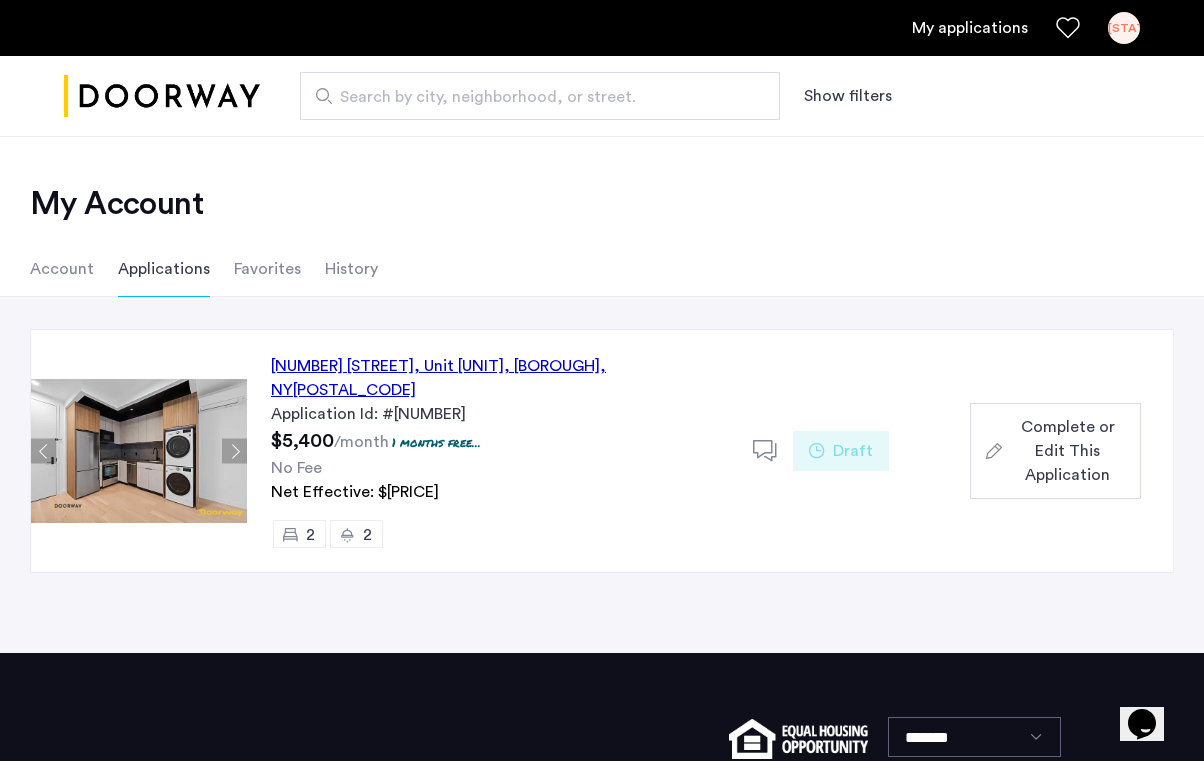 click on "Complete or Edit This Application" 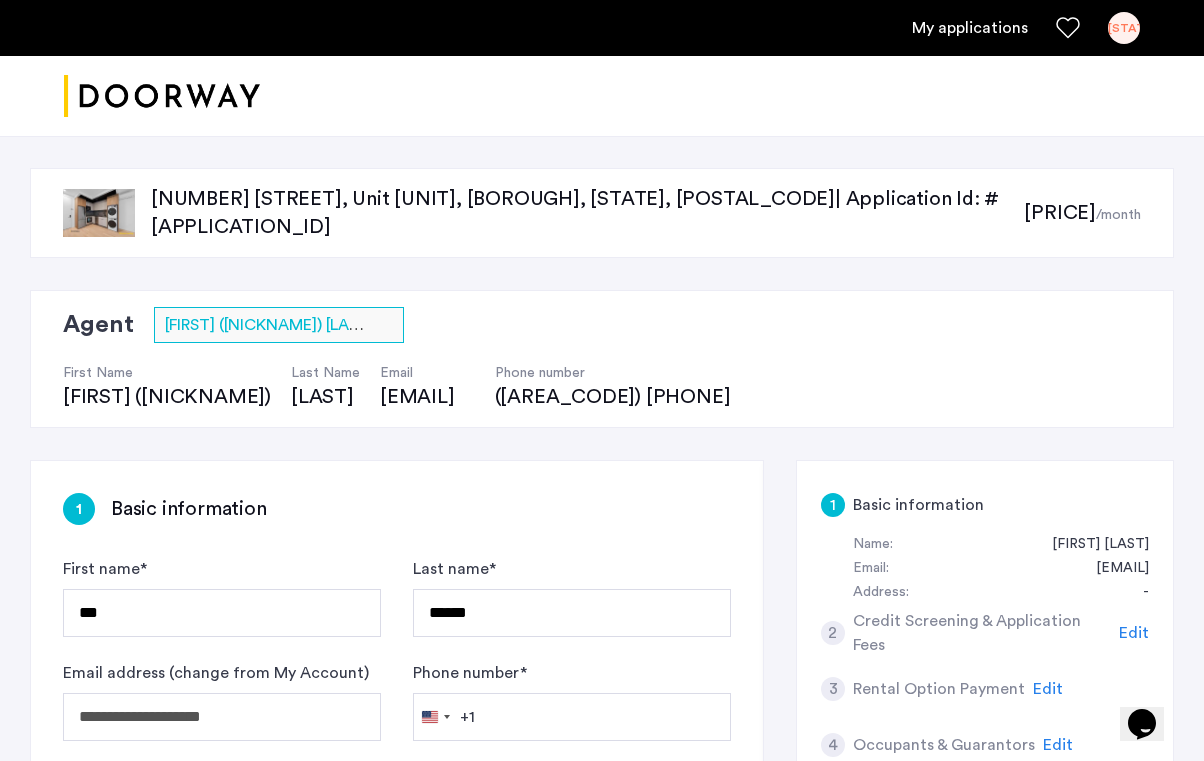 click on "[PRICE]" 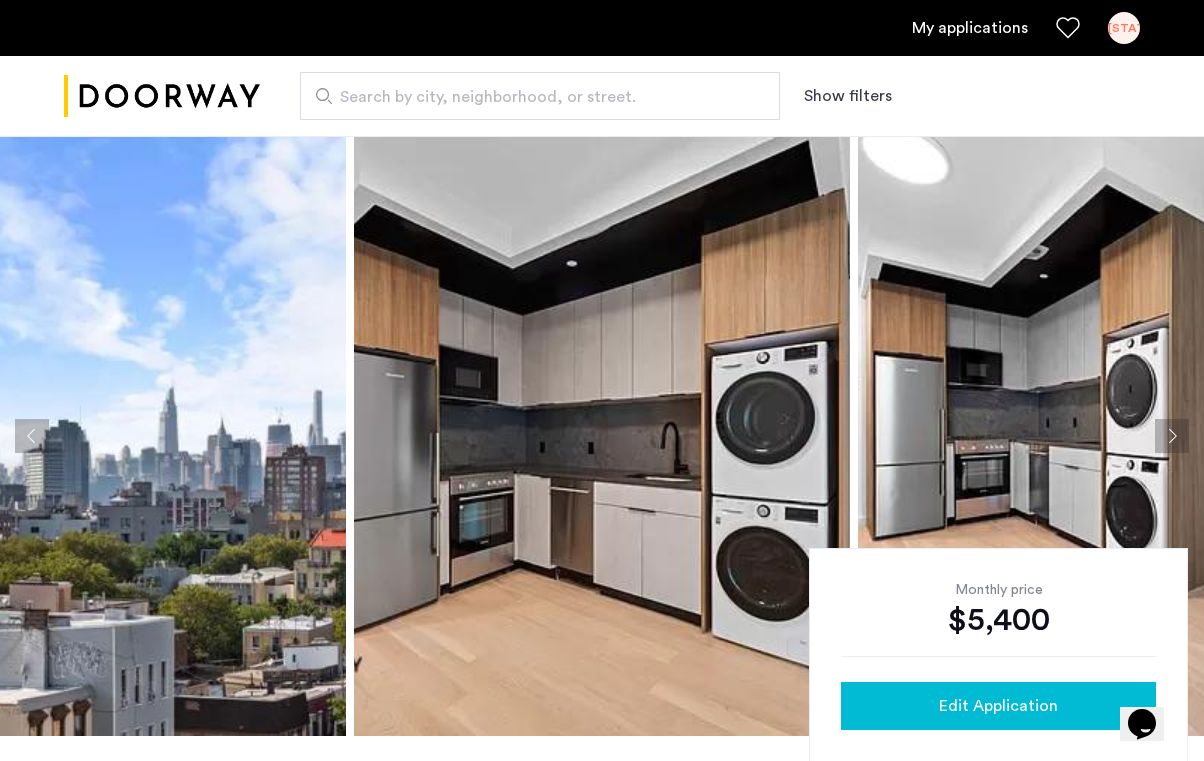 click on "Edit Application" 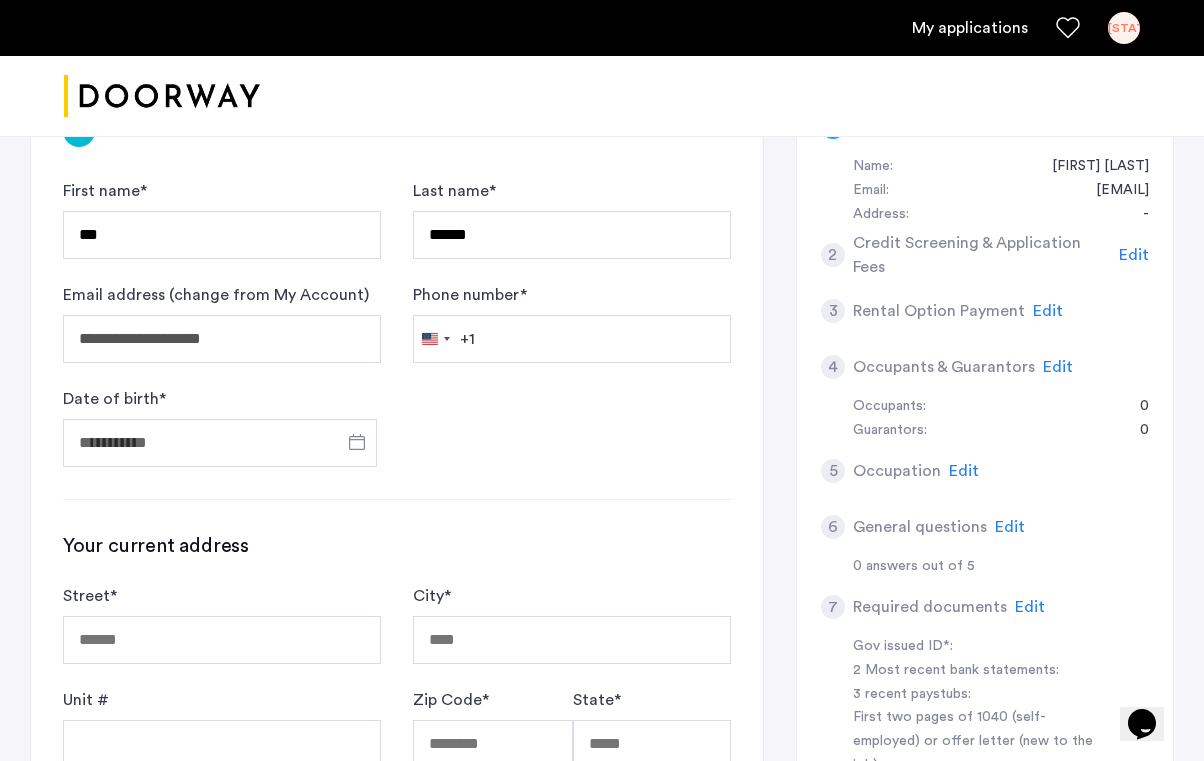 scroll, scrollTop: 381, scrollLeft: 0, axis: vertical 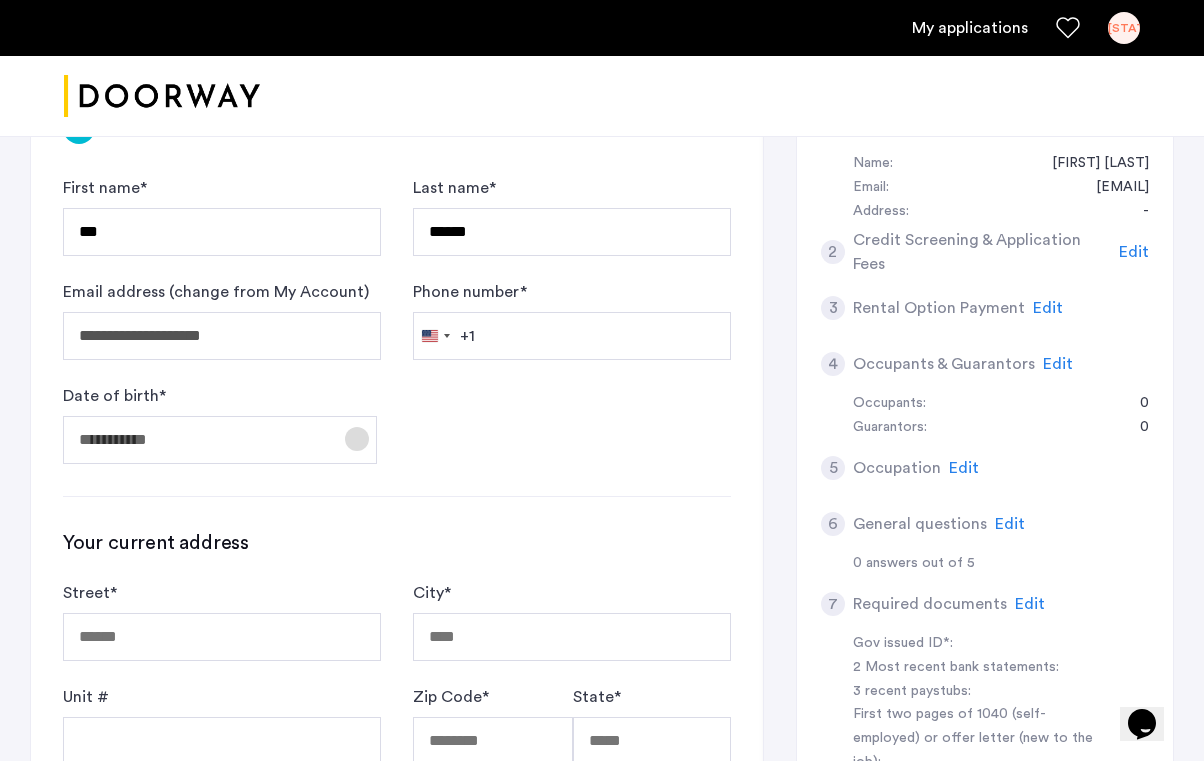 click 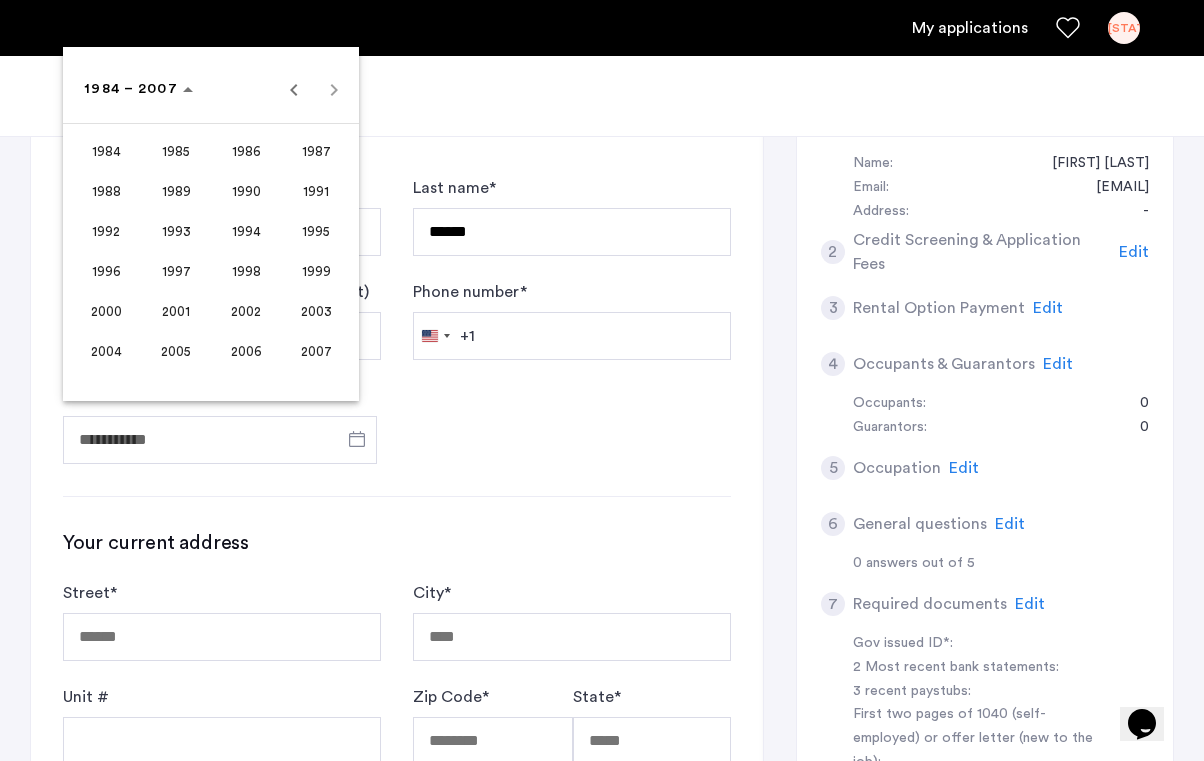 click on "[YEAR] to [YEAR] [YEAR] – [YEAR]" at bounding box center (211, 89) 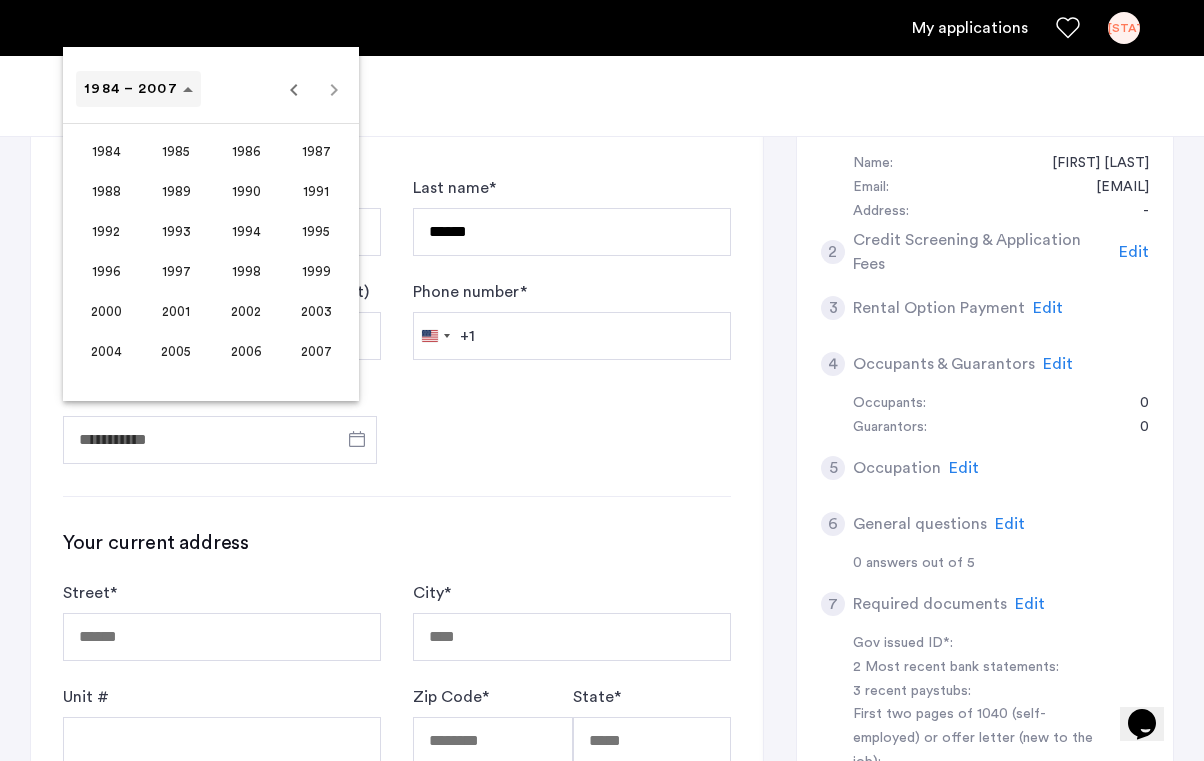 click on "1984 – 2007" at bounding box center [138, 89] 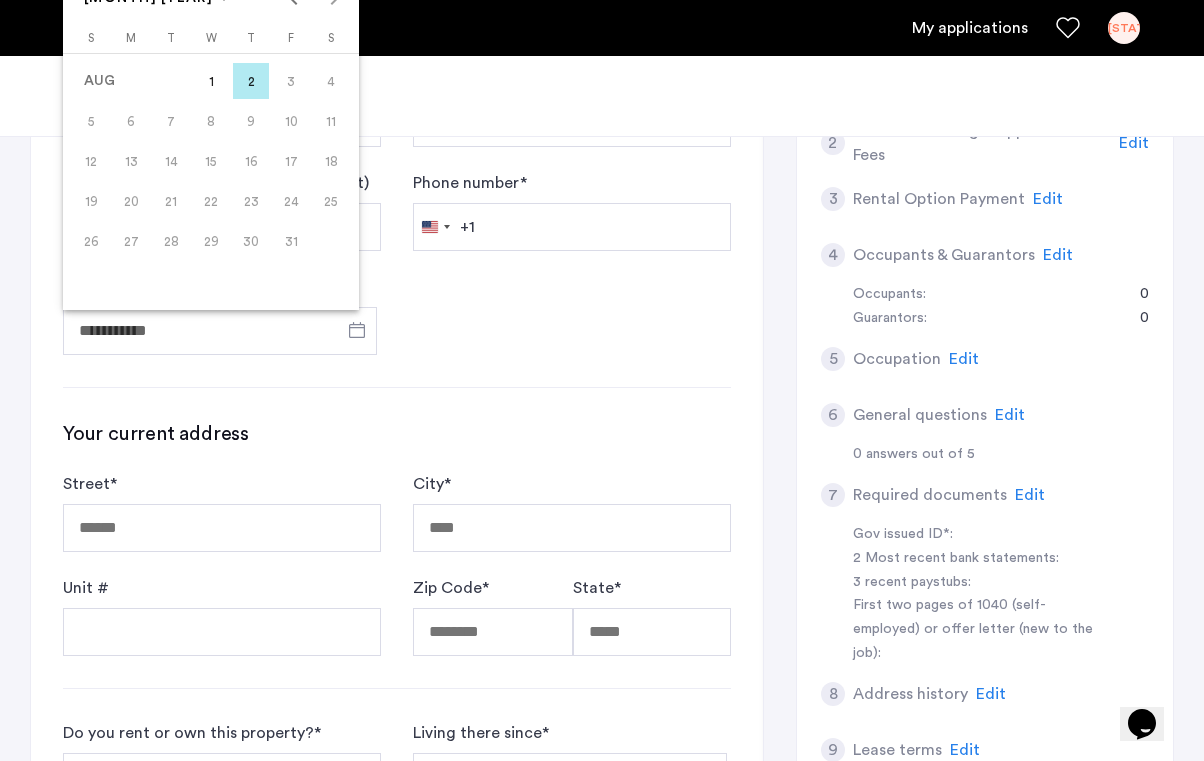 scroll, scrollTop: 397, scrollLeft: 0, axis: vertical 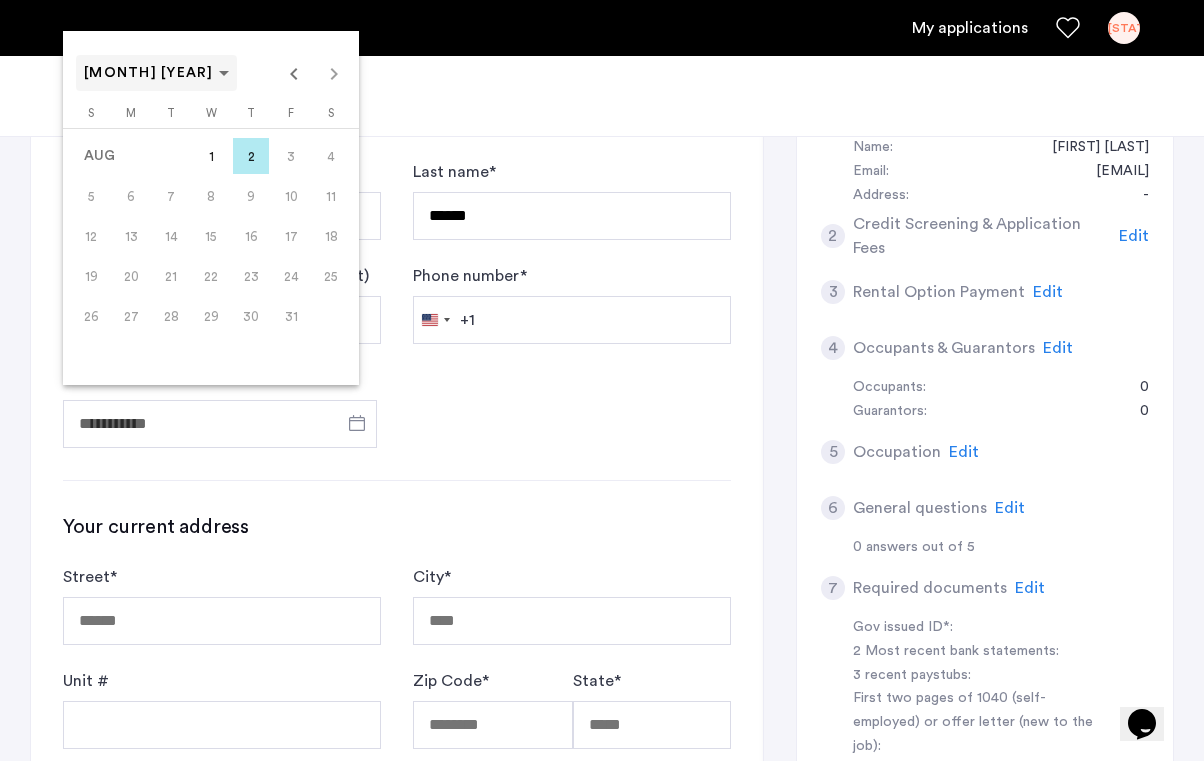 click on "[MONTH] [YEAR]" at bounding box center (149, 73) 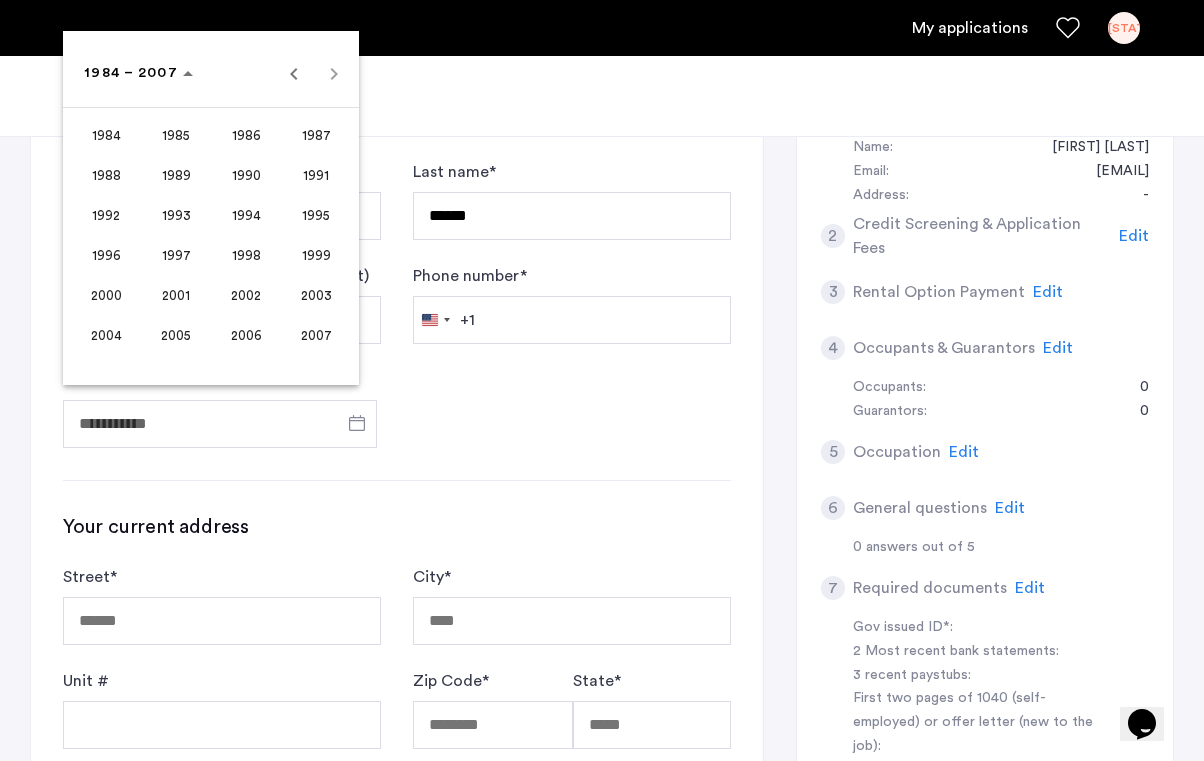 click on "1999" at bounding box center (316, 255) 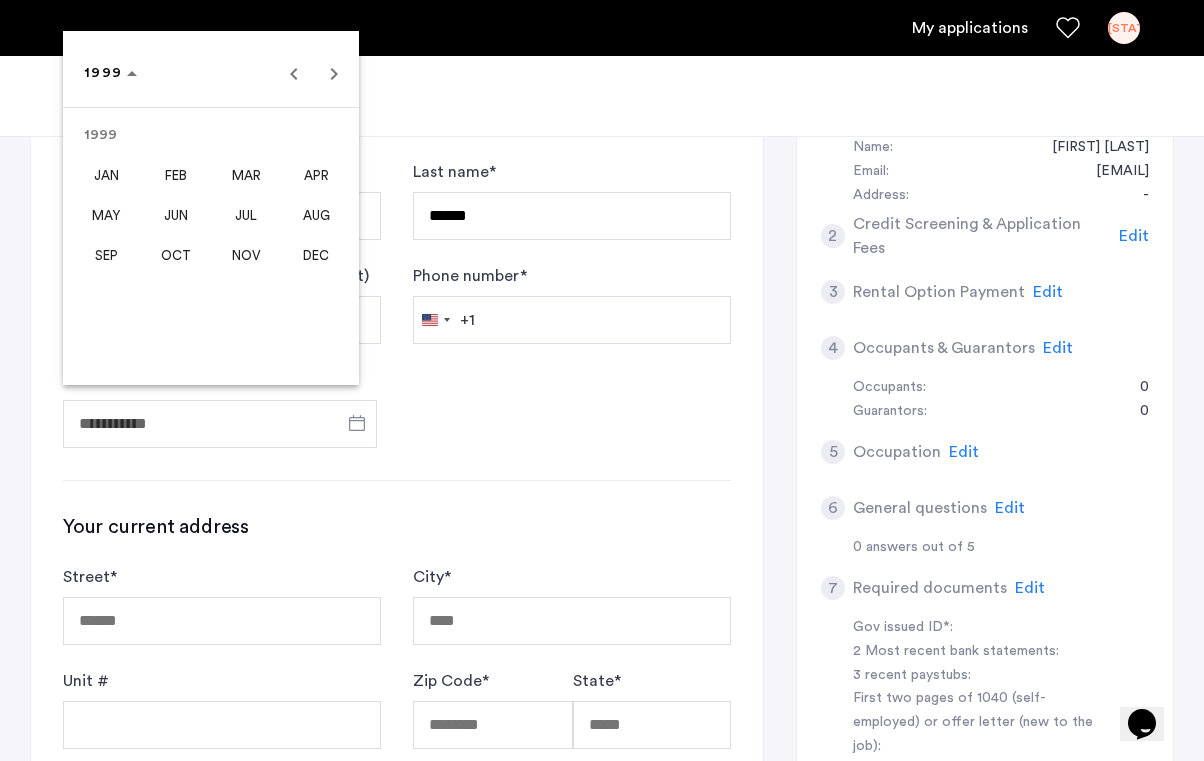 click on "FEB" at bounding box center (176, 175) 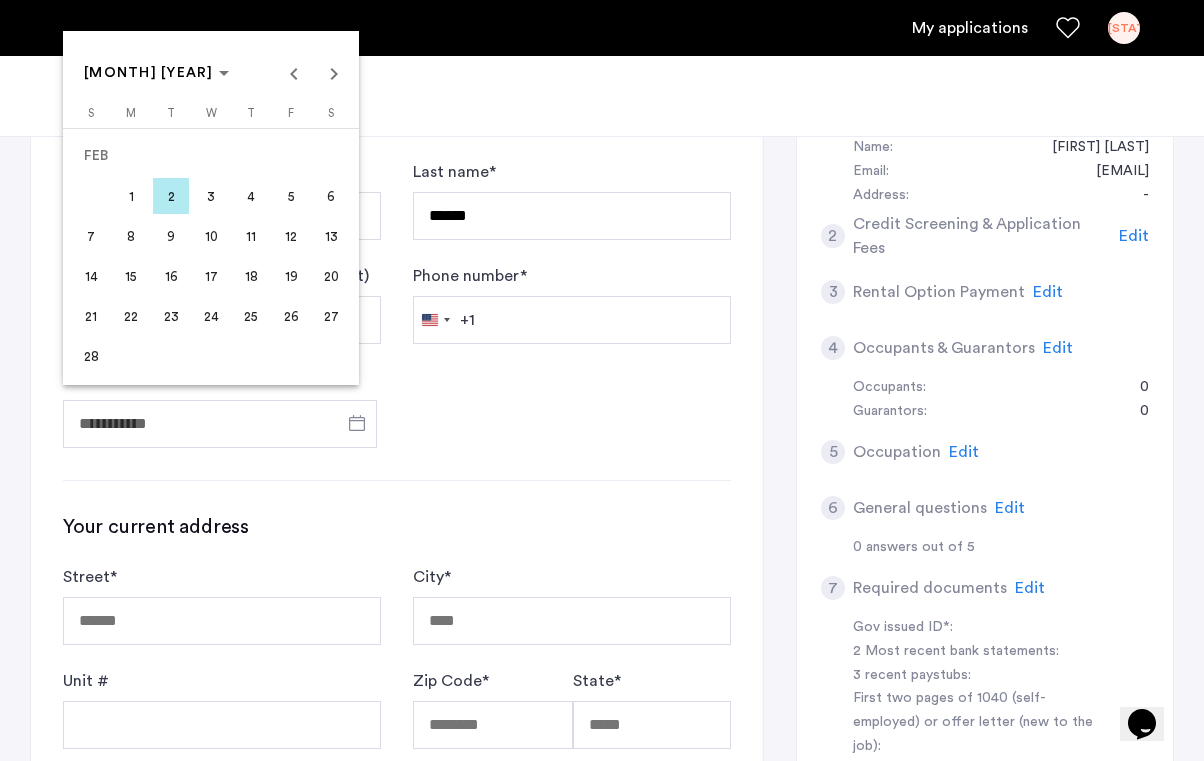 click on "23" at bounding box center (171, 316) 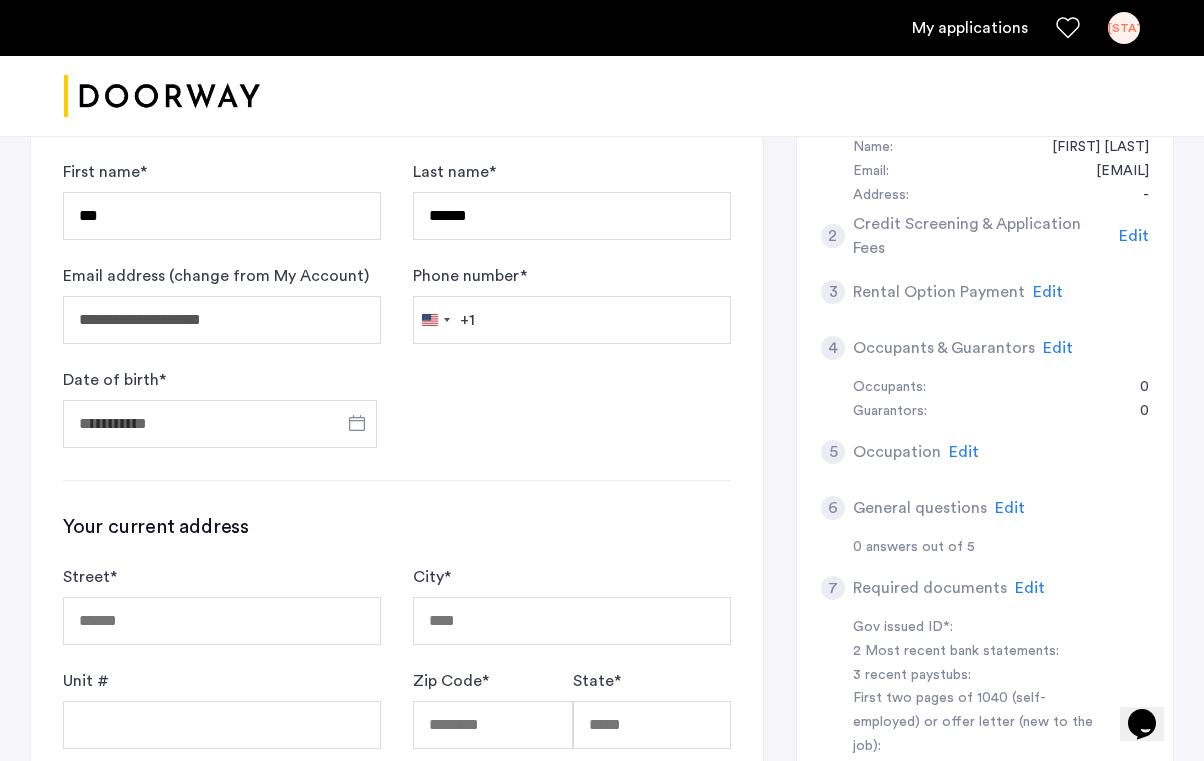 type on "**********" 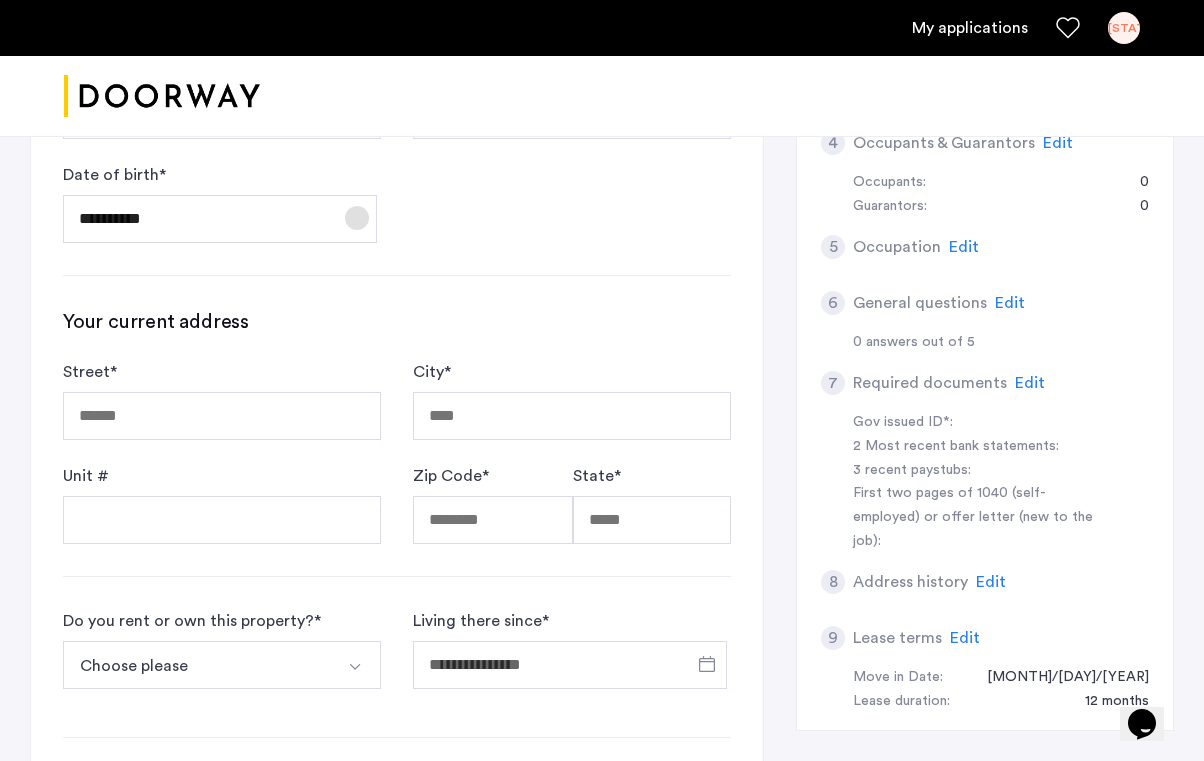 scroll, scrollTop: 612, scrollLeft: 0, axis: vertical 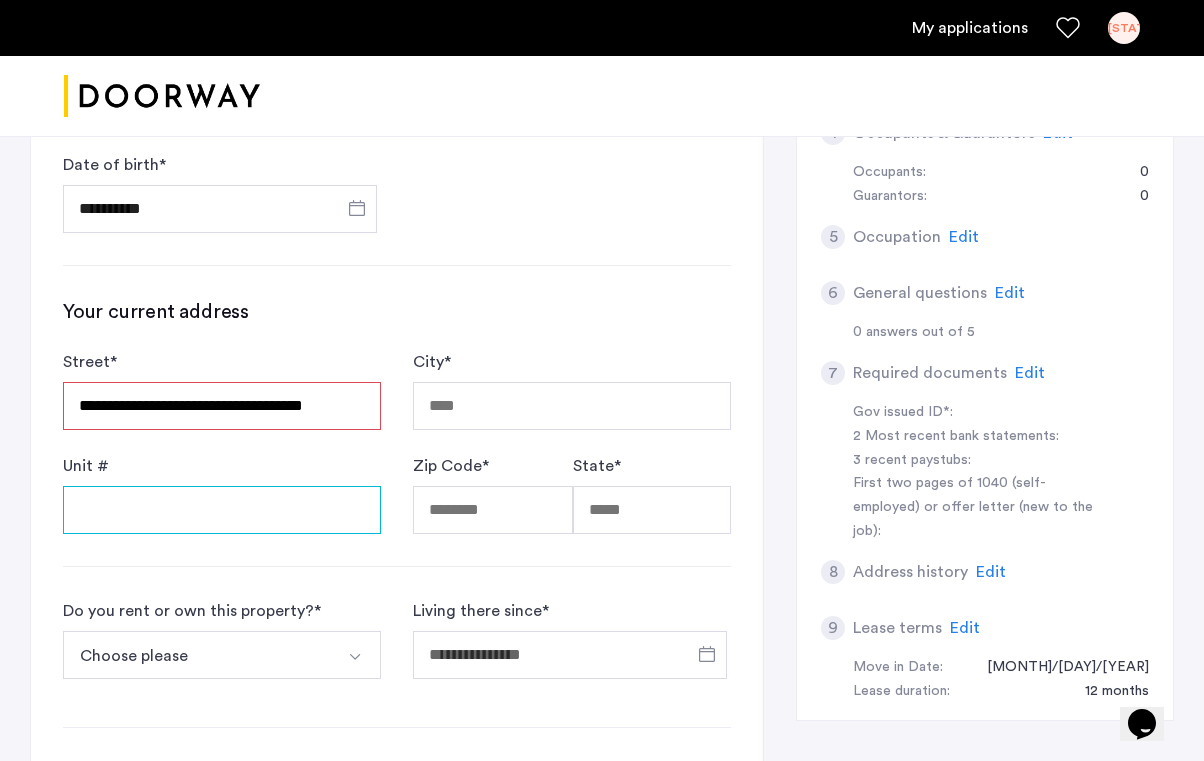 type on "**********" 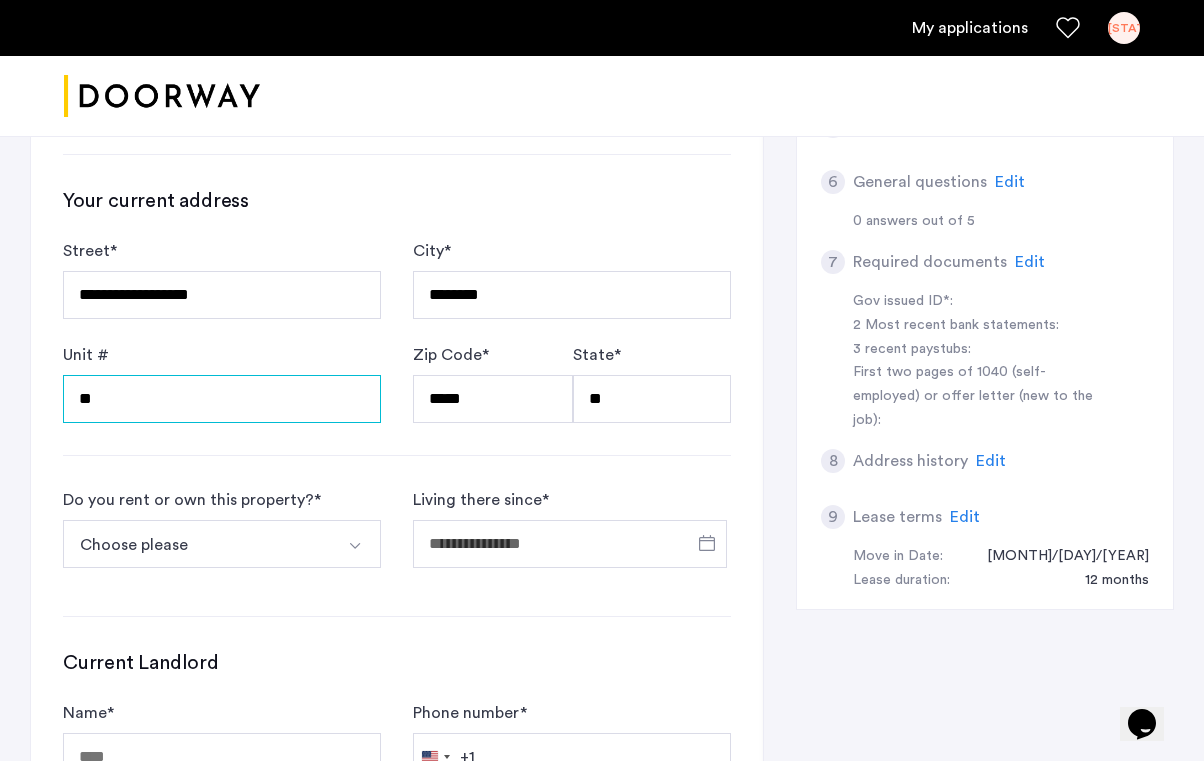 scroll, scrollTop: 731, scrollLeft: 0, axis: vertical 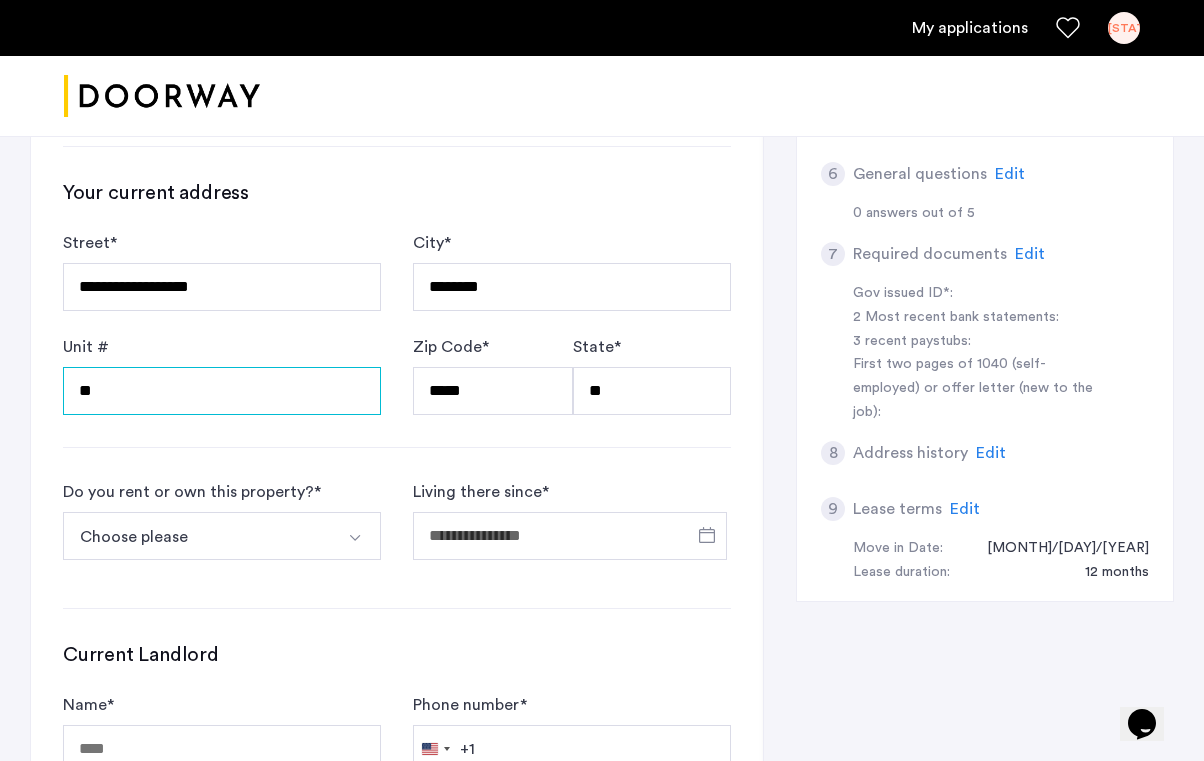 type on "**" 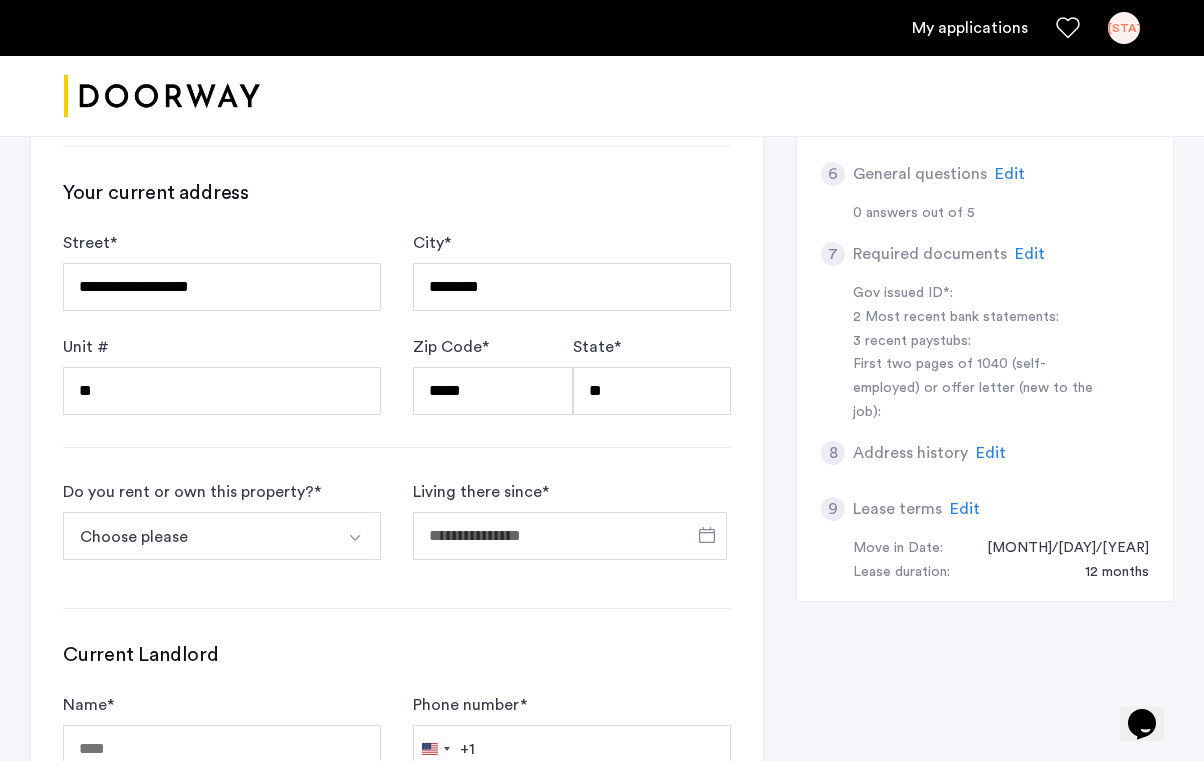 click on "Choose please" at bounding box center [198, 536] 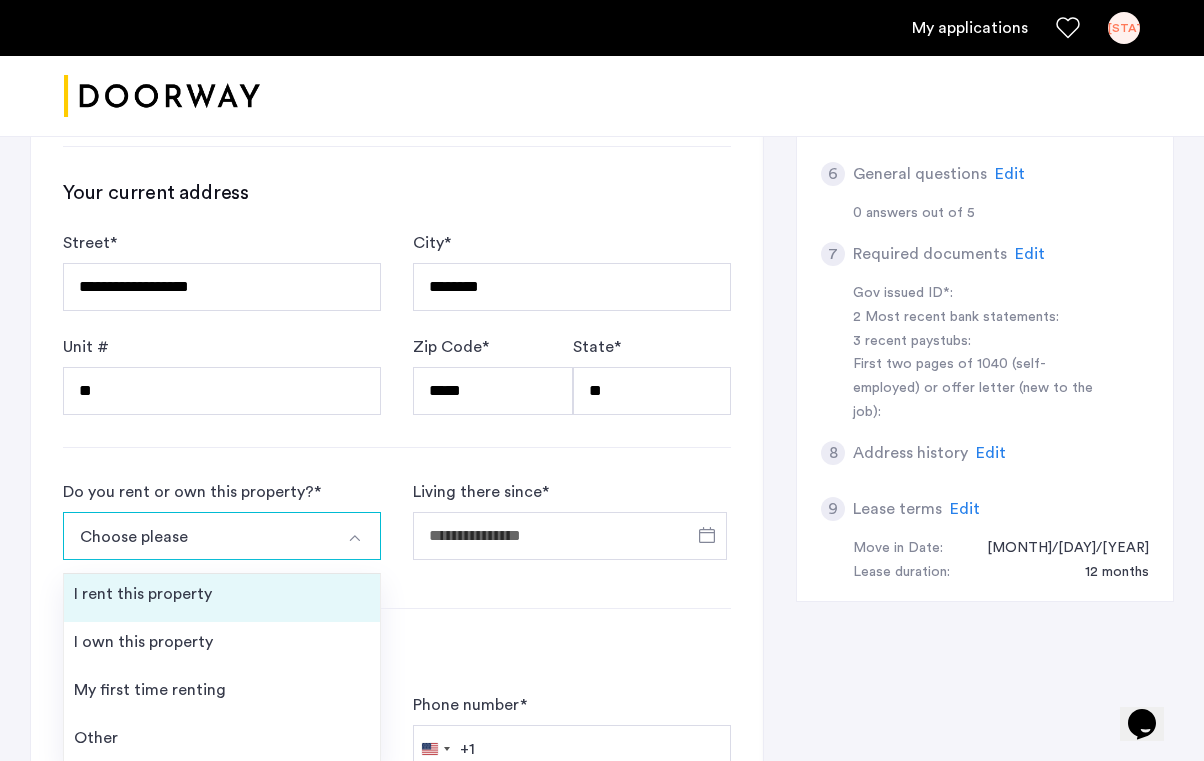 click on "I rent this property" at bounding box center (222, 598) 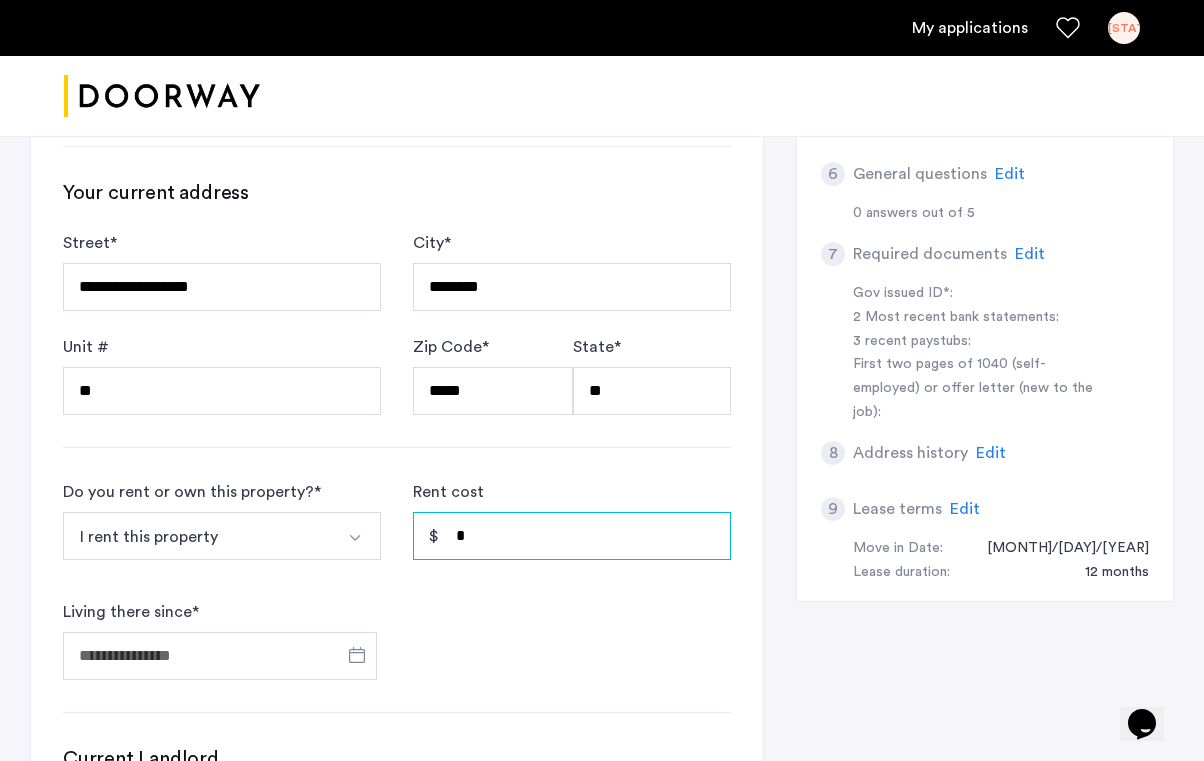 click on "*" at bounding box center [572, 536] 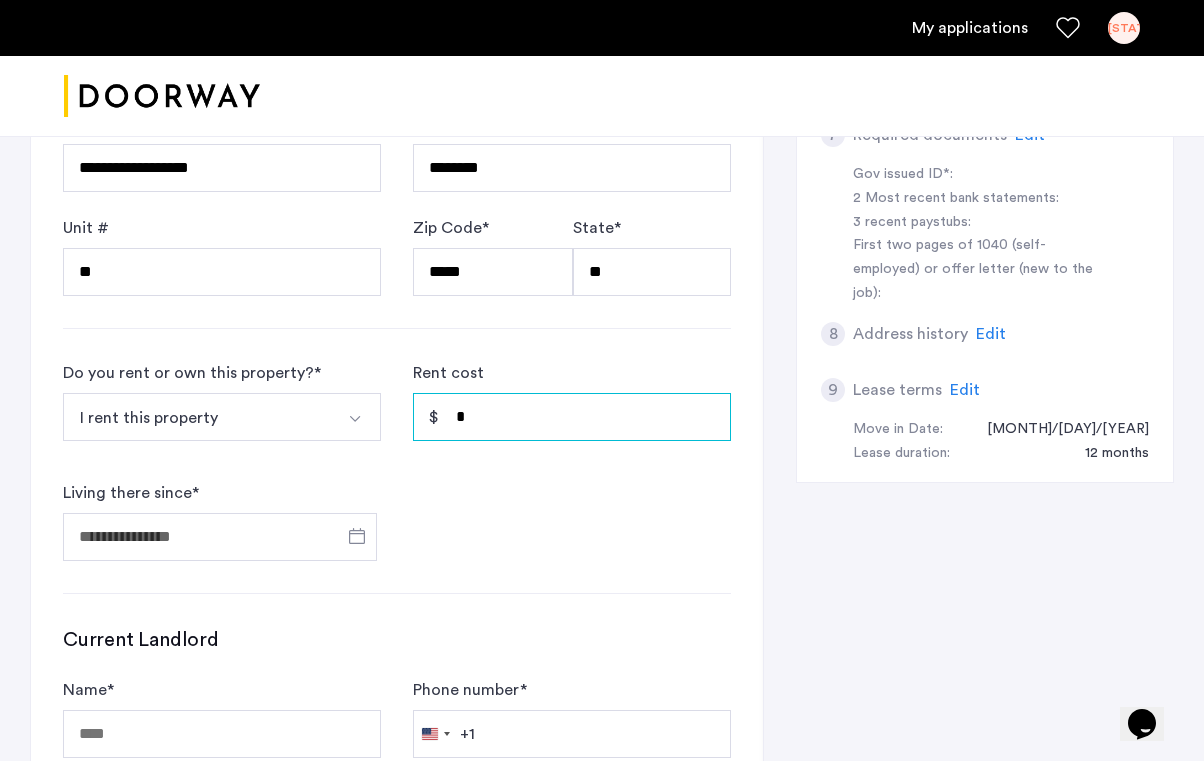 scroll, scrollTop: 854, scrollLeft: 0, axis: vertical 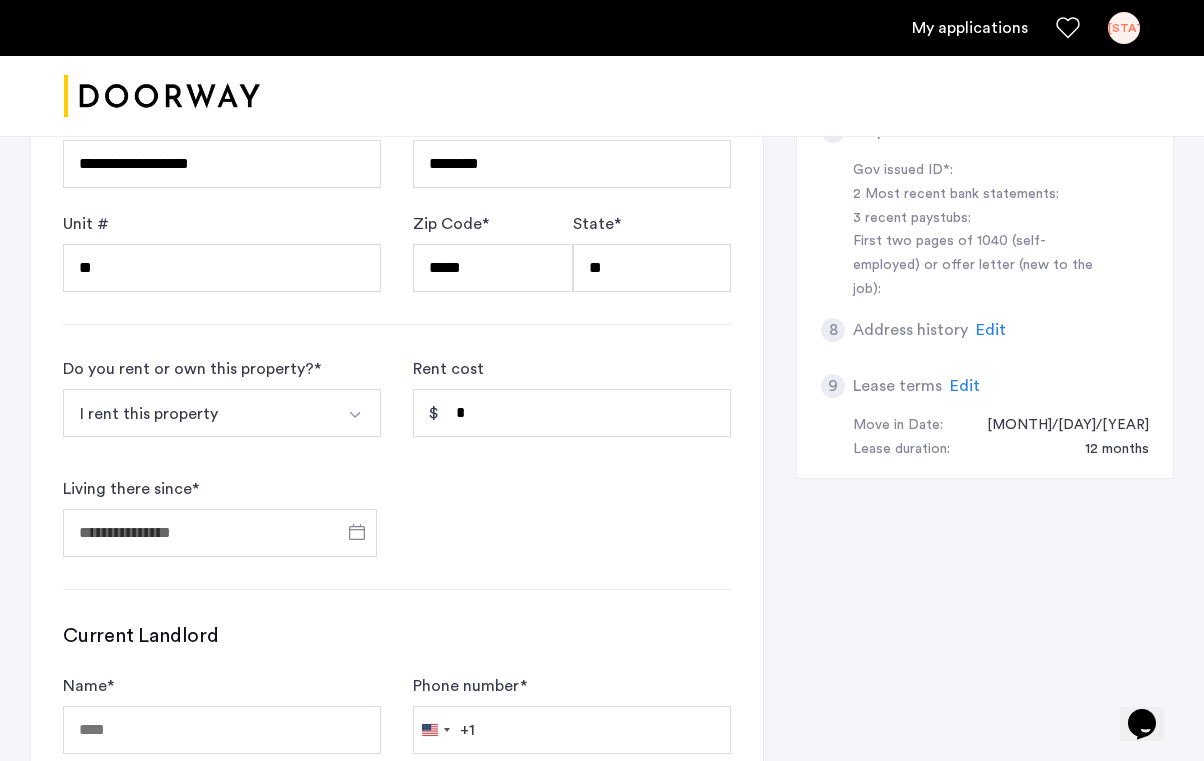 click on "Do you rent or own this property?  * I rent this property I rent this property I own this property My first time renting Other Rent cost * Living there since  *" 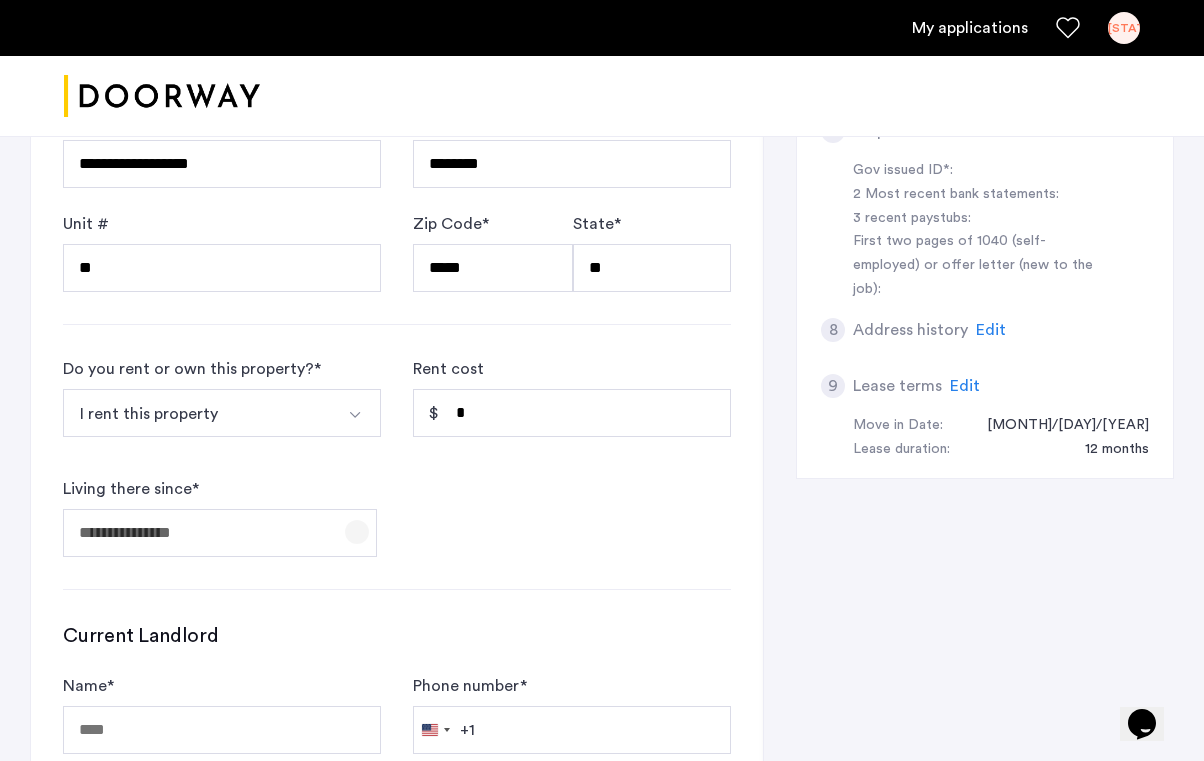 click 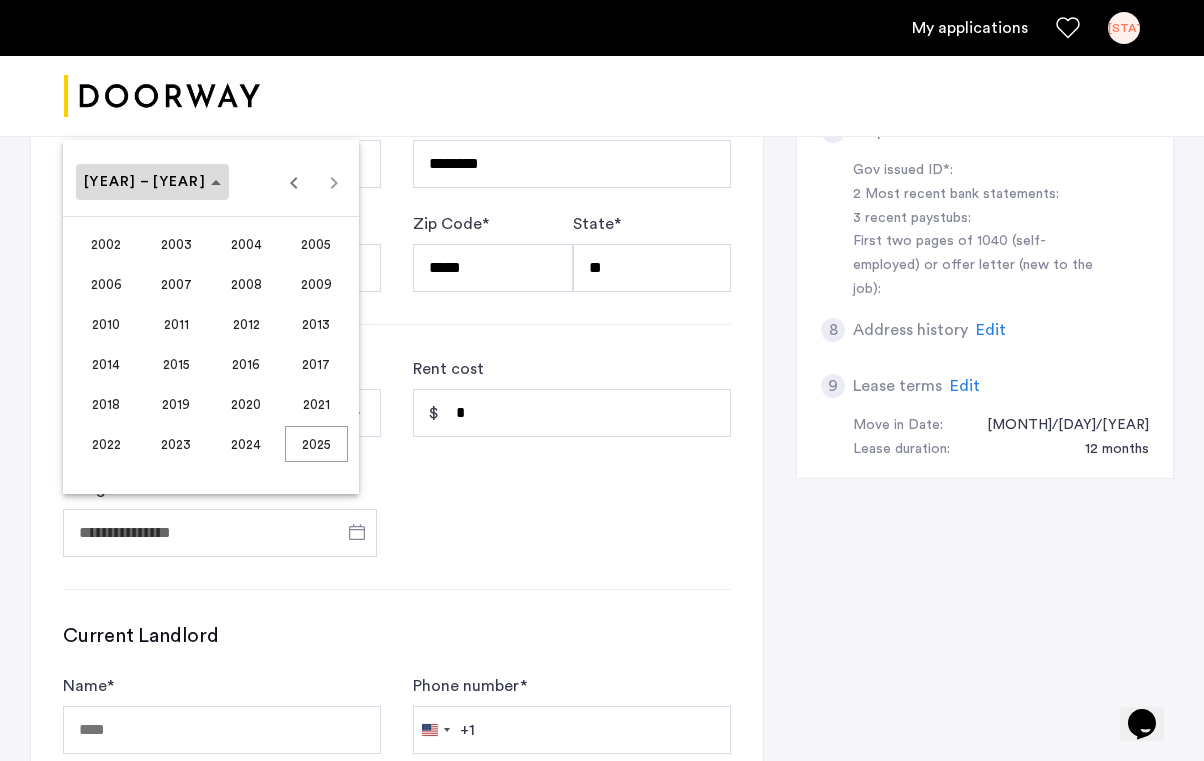 click at bounding box center (152, 182) 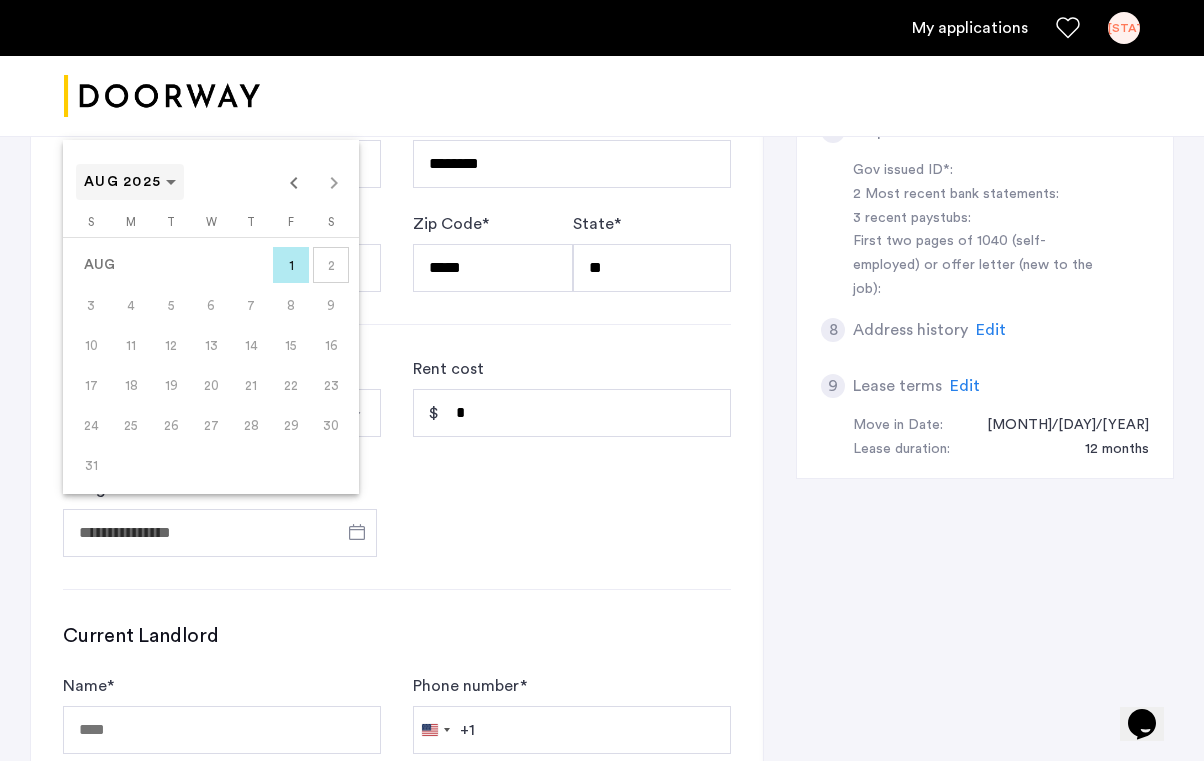 click on "AUG 2025" at bounding box center [122, 182] 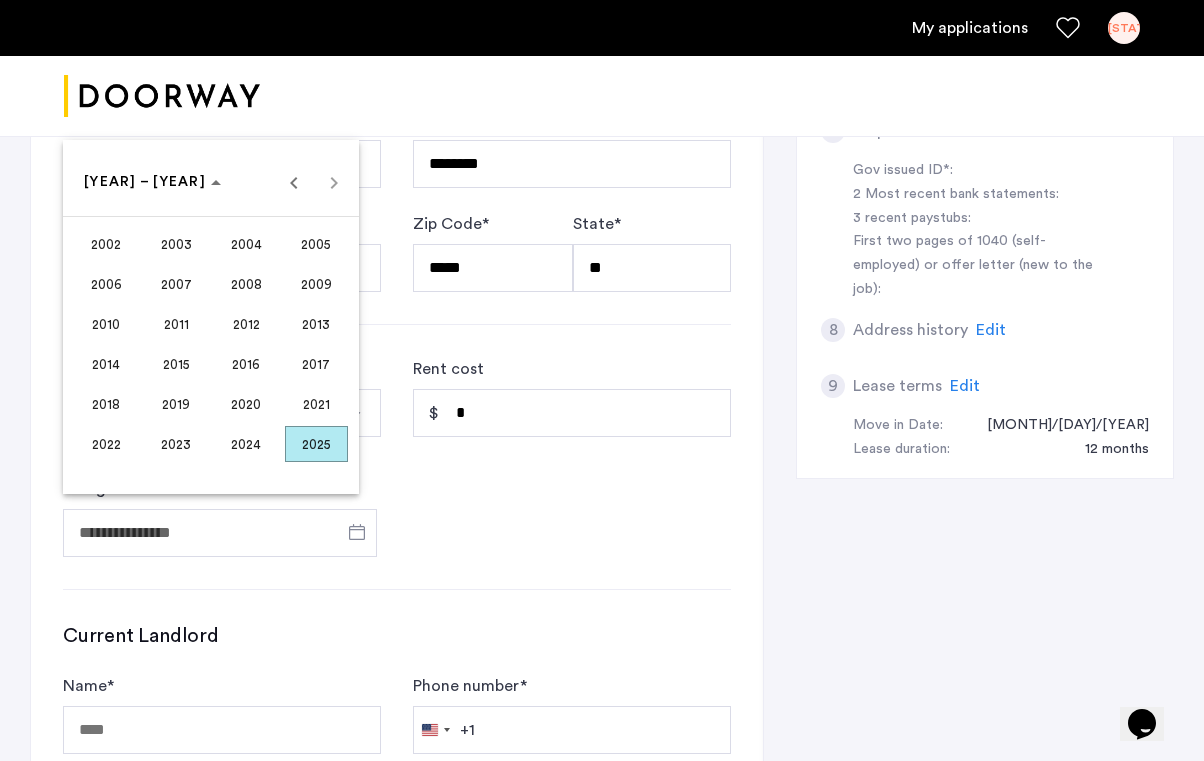 click on "2023" at bounding box center [176, 444] 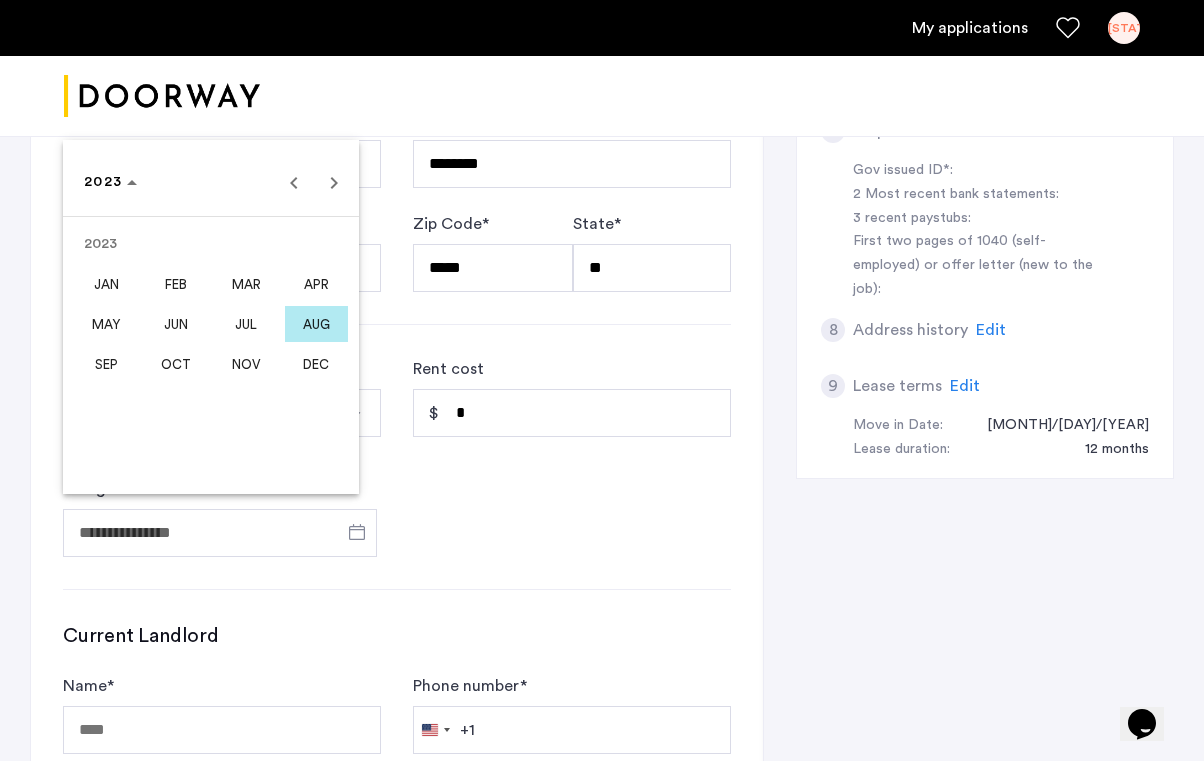 click on "AUG" at bounding box center (316, 324) 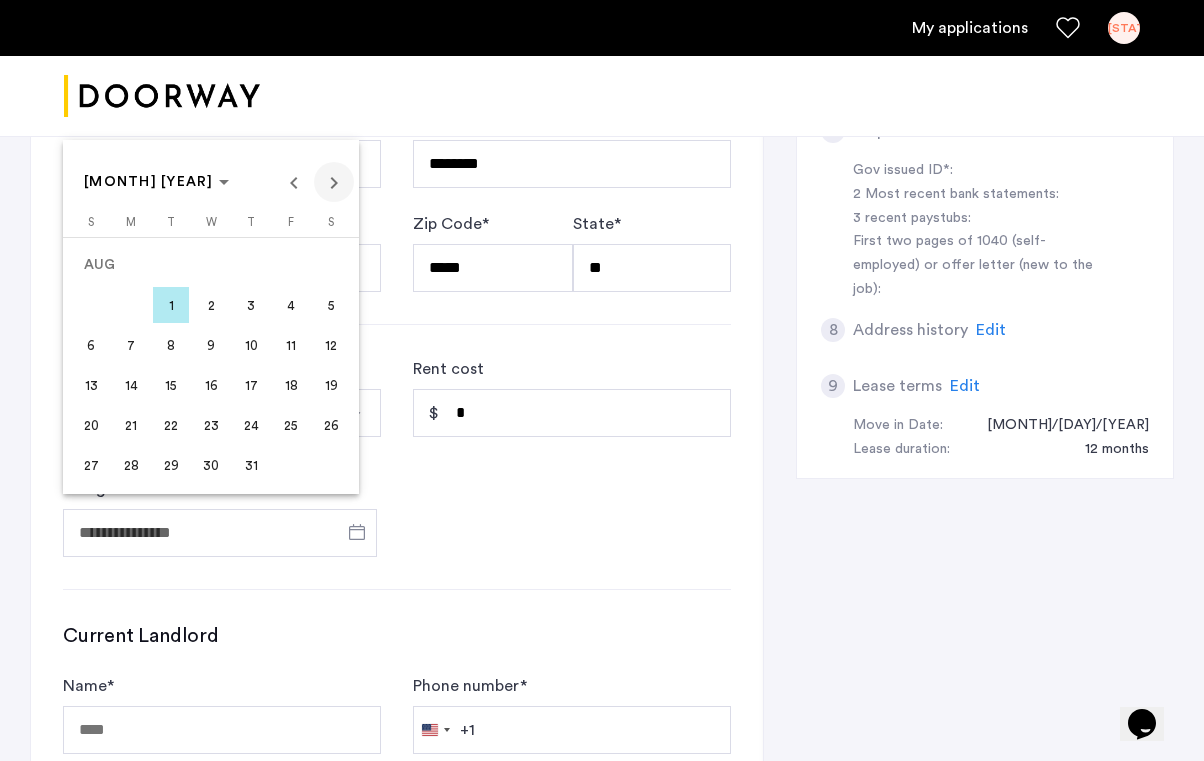 click at bounding box center [334, 182] 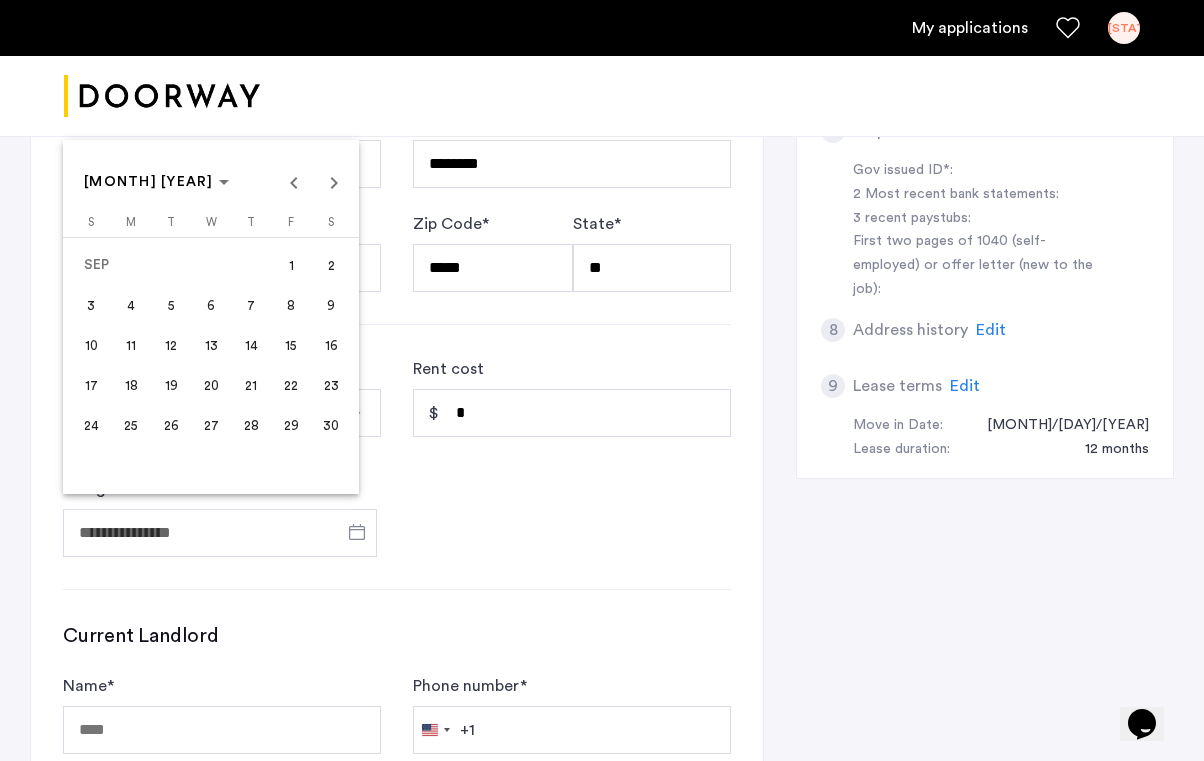 click on "1" at bounding box center (291, 265) 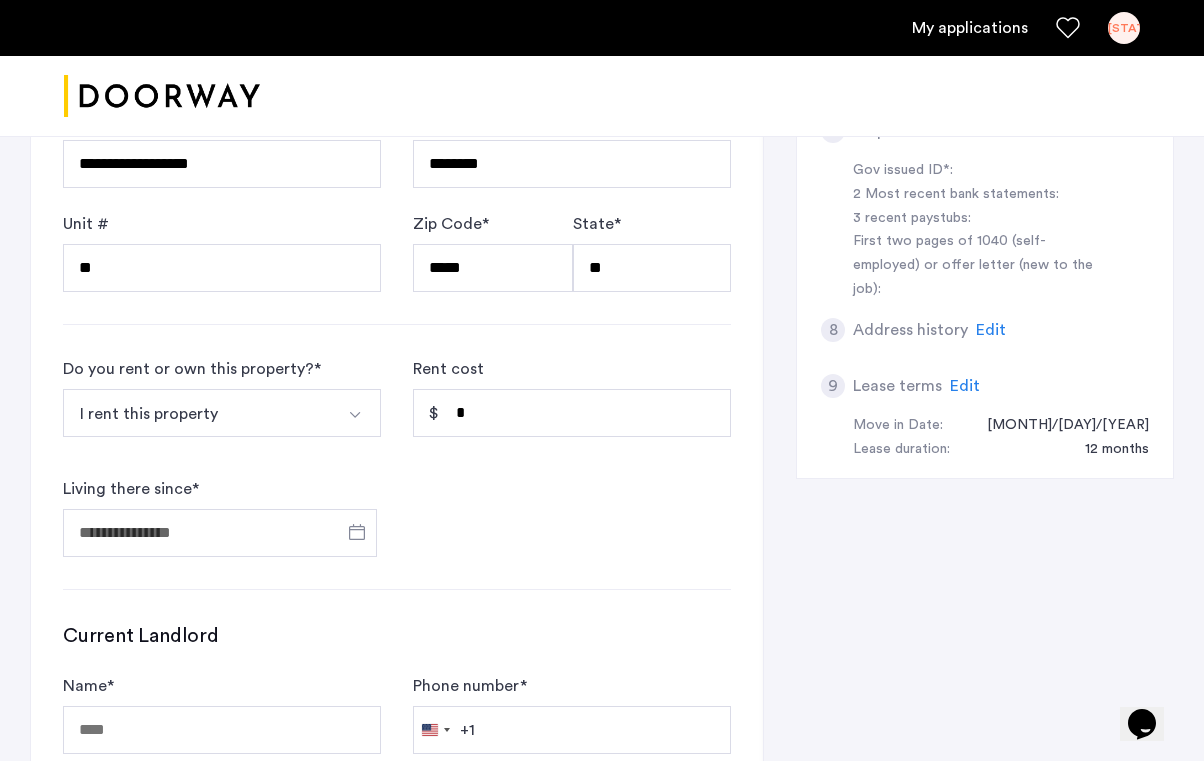 type on "**********" 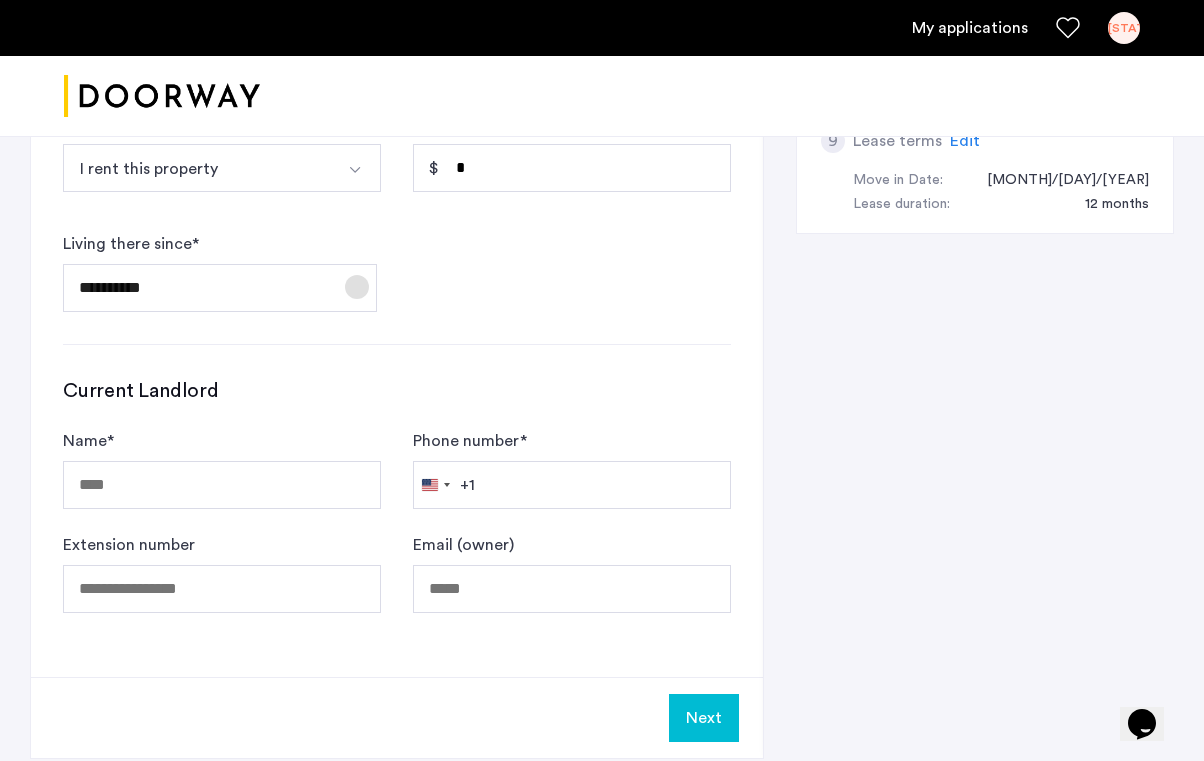 scroll, scrollTop: 1114, scrollLeft: 0, axis: vertical 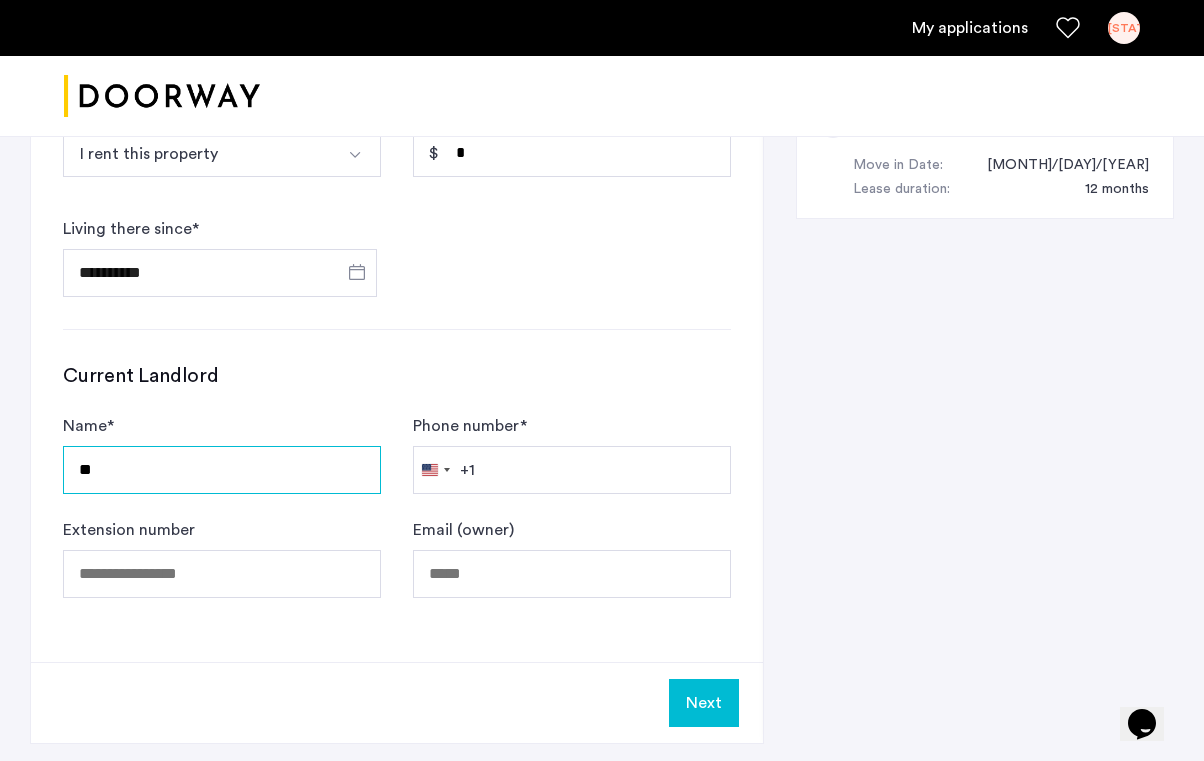 type on "*" 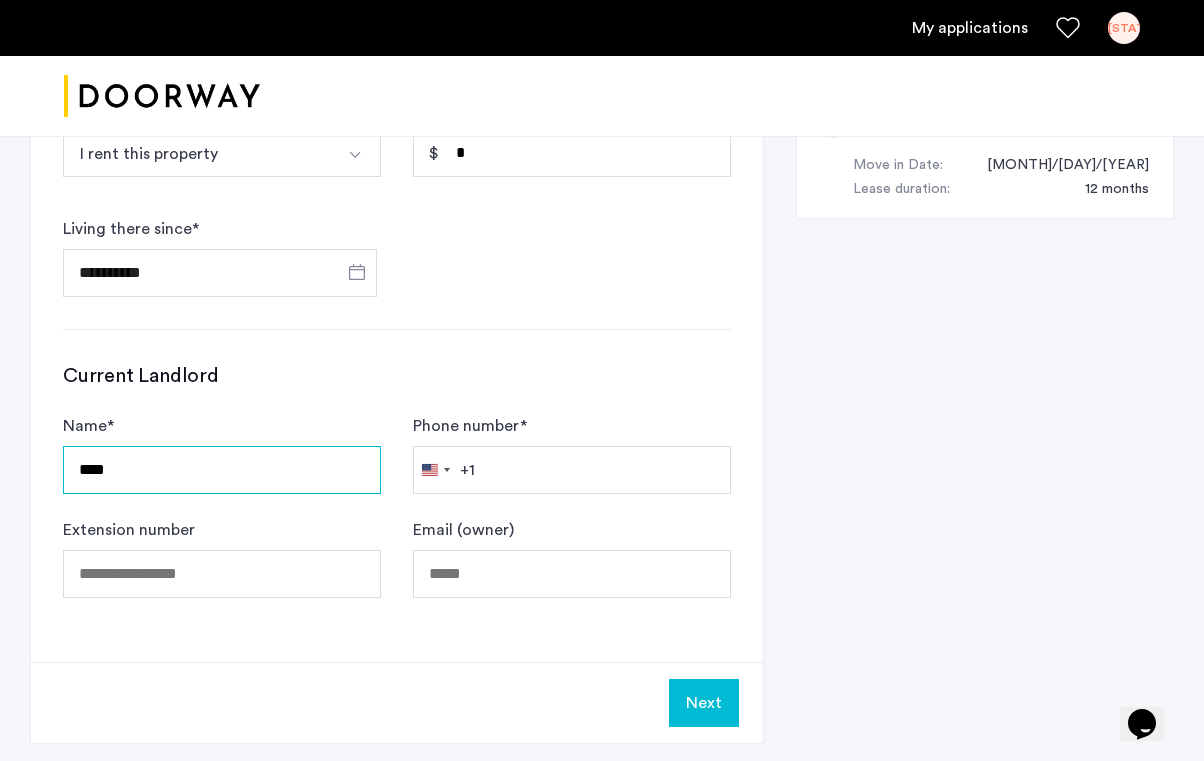 type on "****" 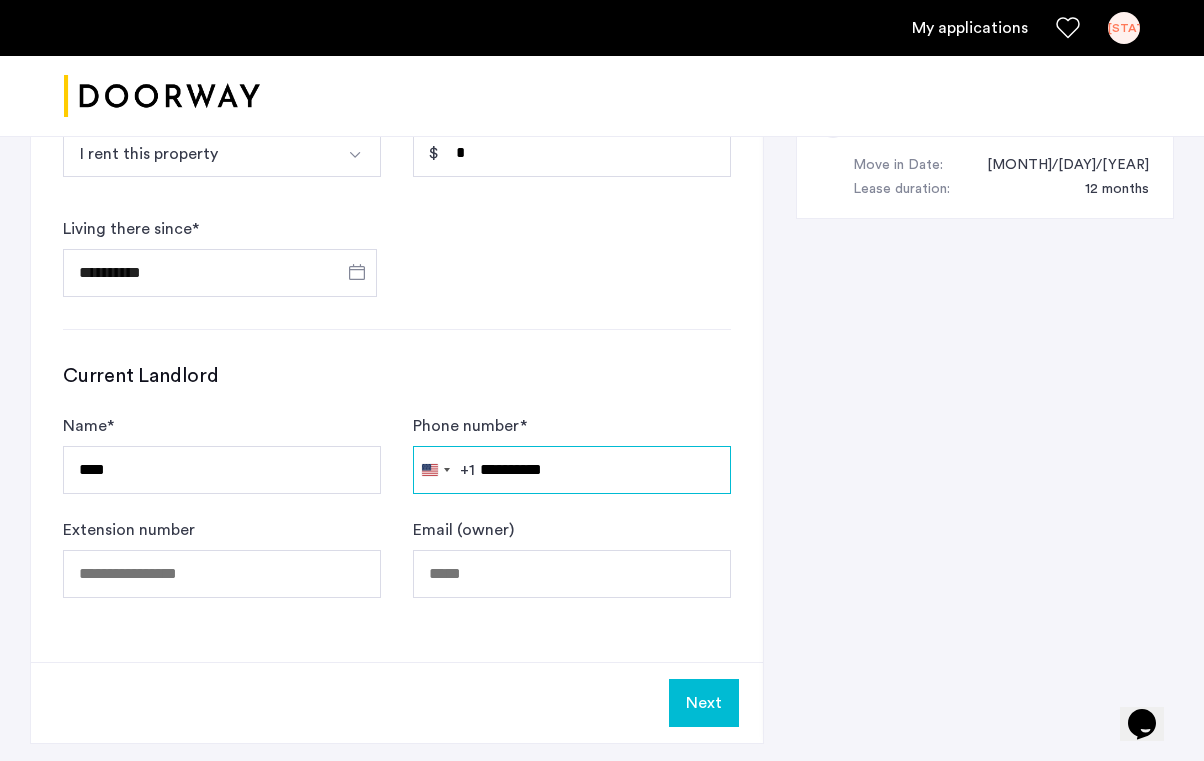 type on "**********" 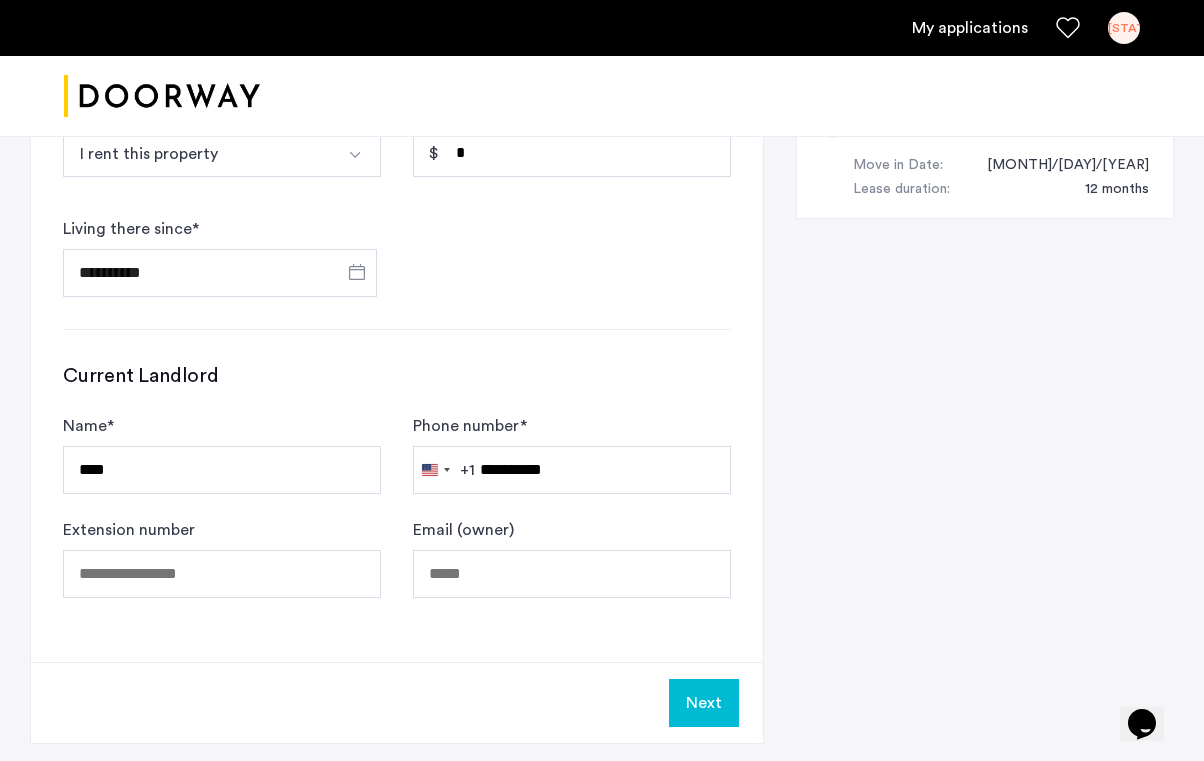 click on "[COUNTRY] +[COUNTRY_CODE]" 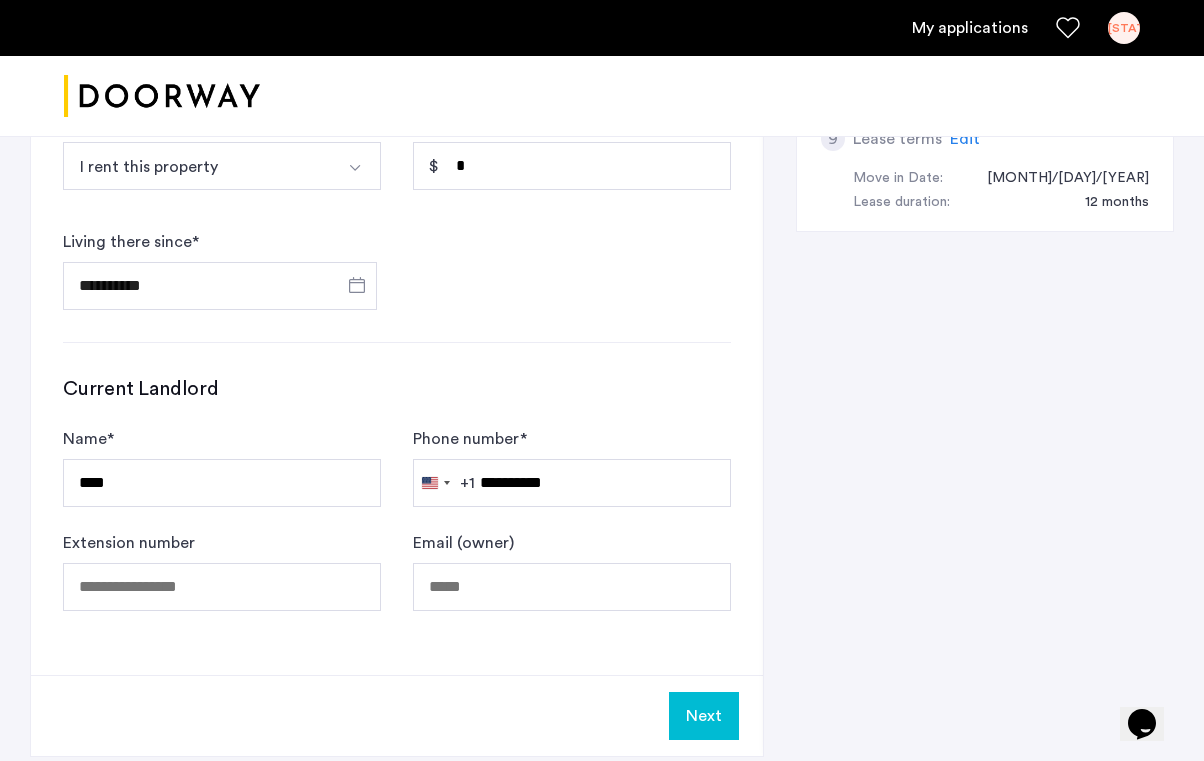 scroll, scrollTop: 1102, scrollLeft: 0, axis: vertical 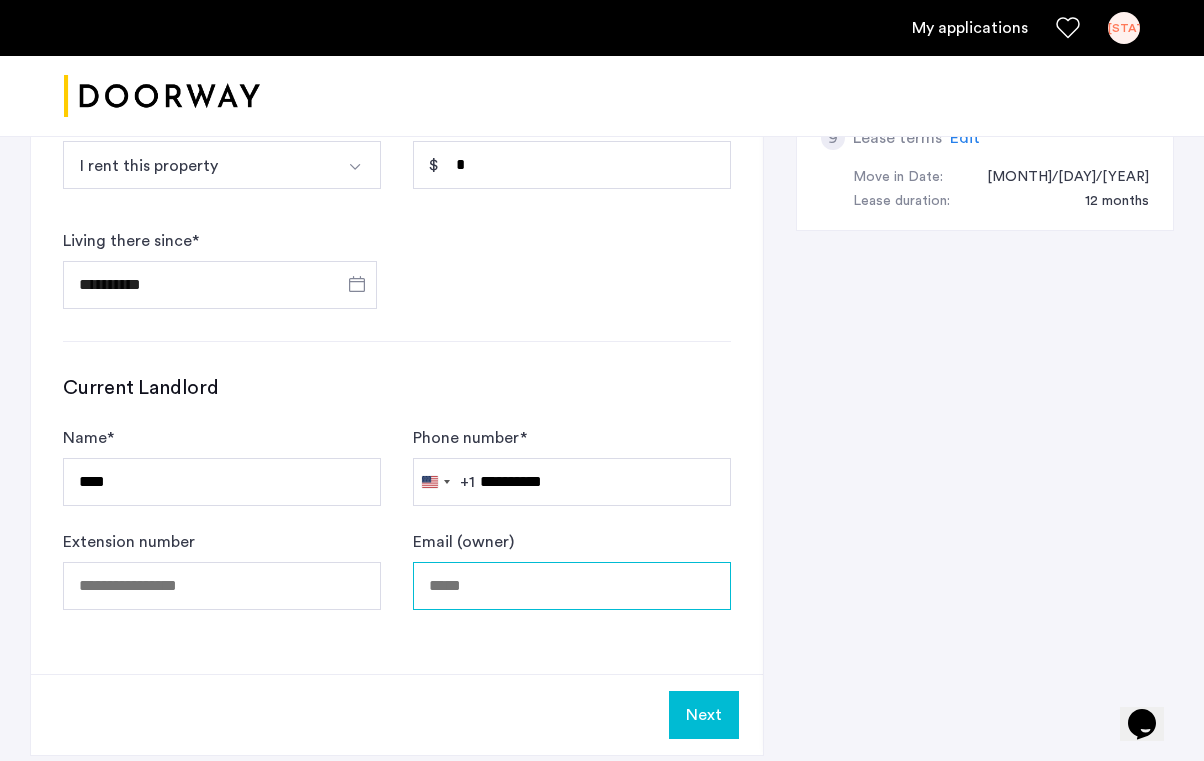 click on "Email (owner)" at bounding box center [572, 586] 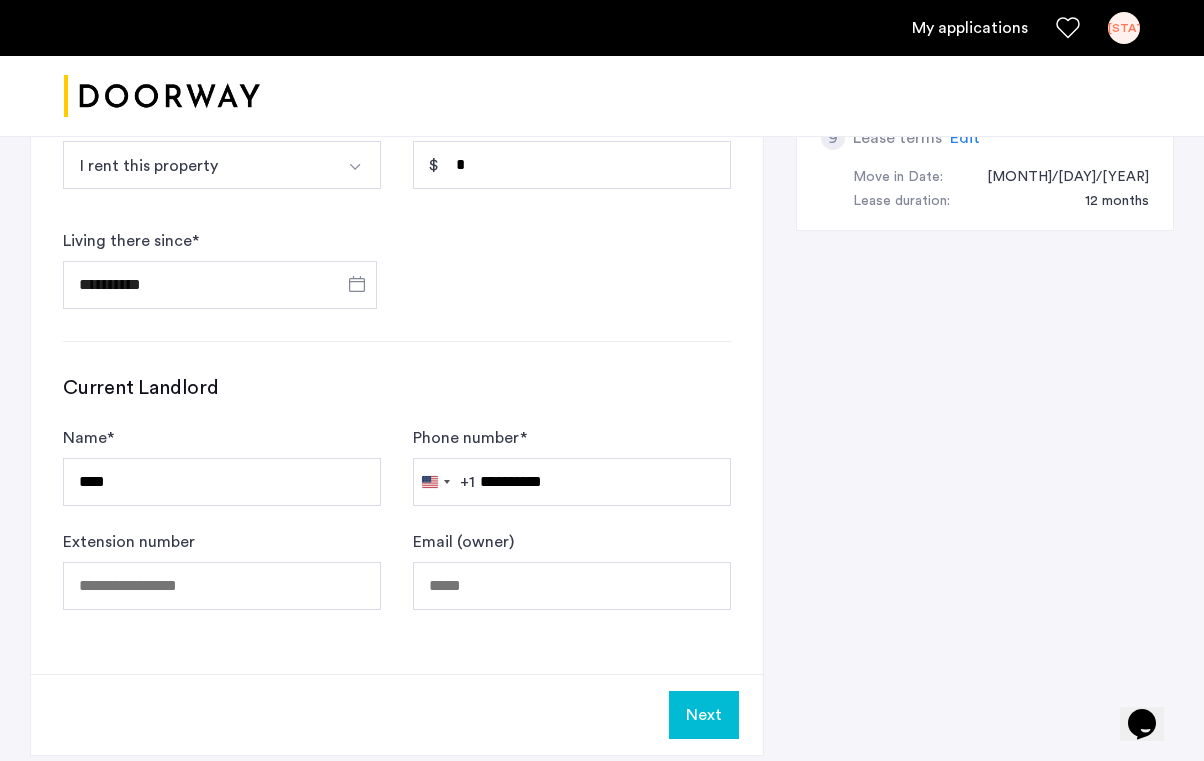 click on "[COUNTRY] +[COUNTRY_CODE]" 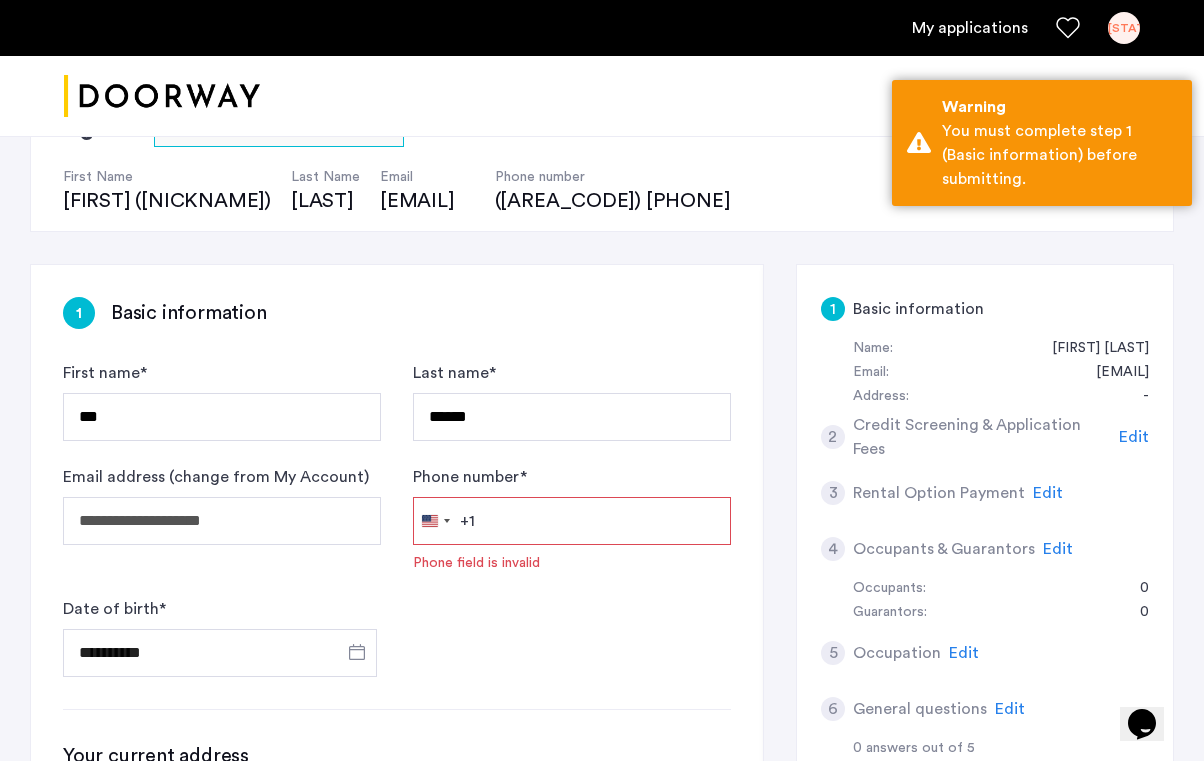 scroll, scrollTop: 198, scrollLeft: 0, axis: vertical 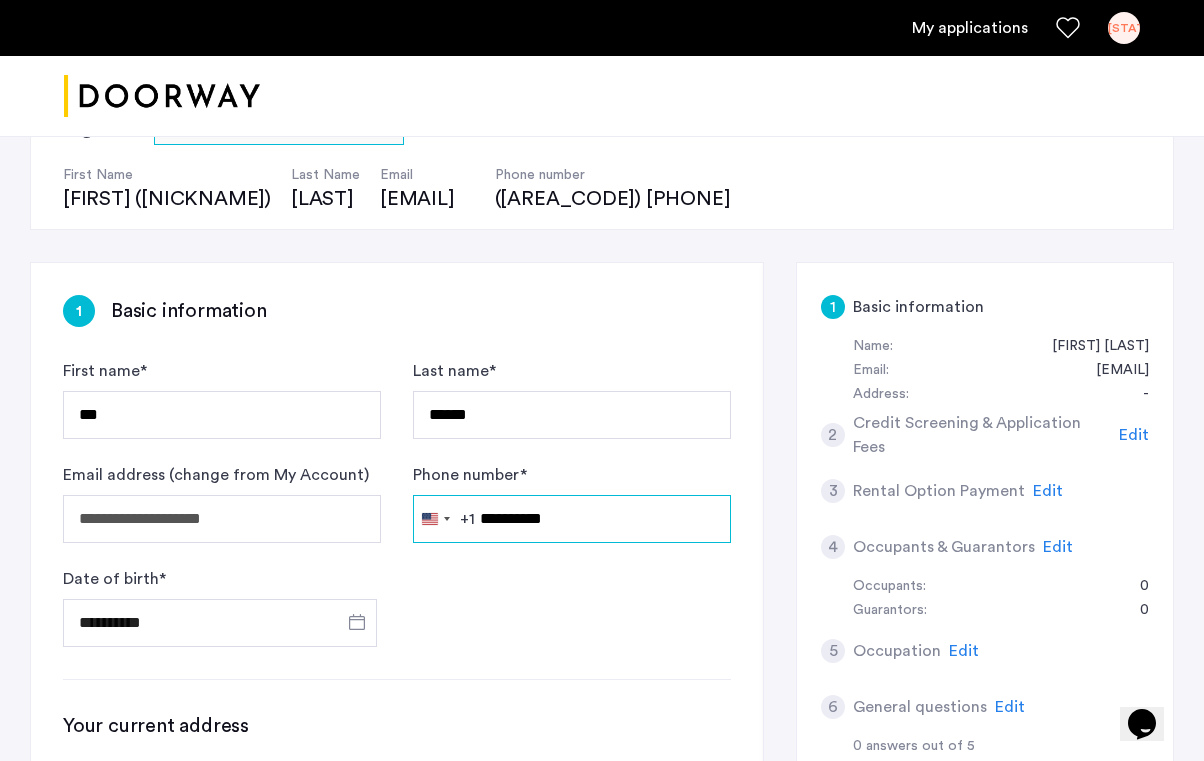 type on "**********" 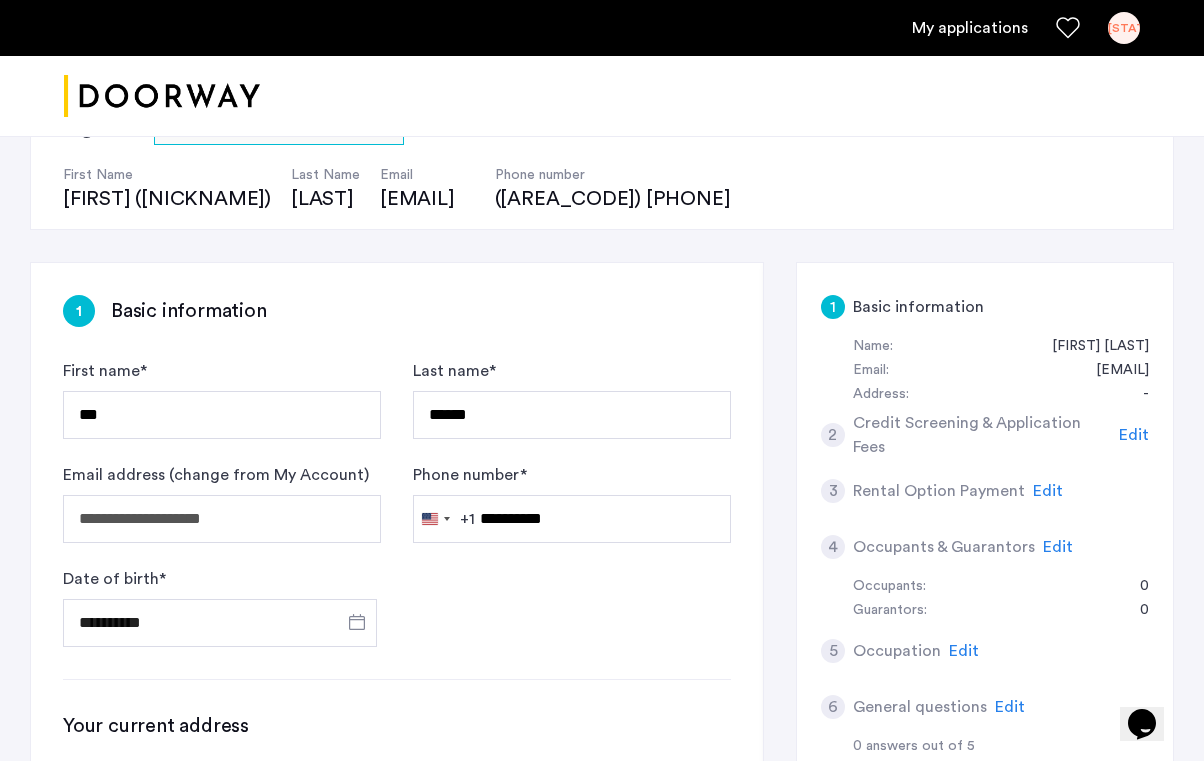 click on "[COUNTRY] +[COUNTRY_CODE]" 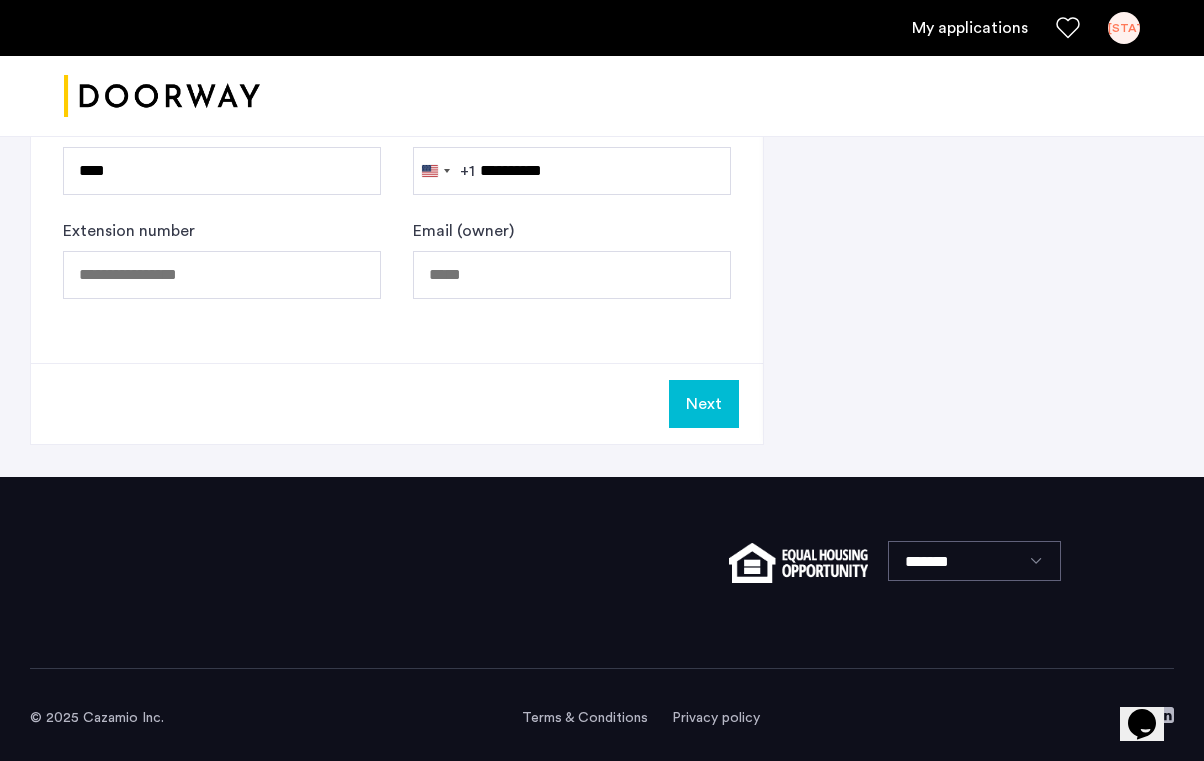 scroll, scrollTop: 1412, scrollLeft: 0, axis: vertical 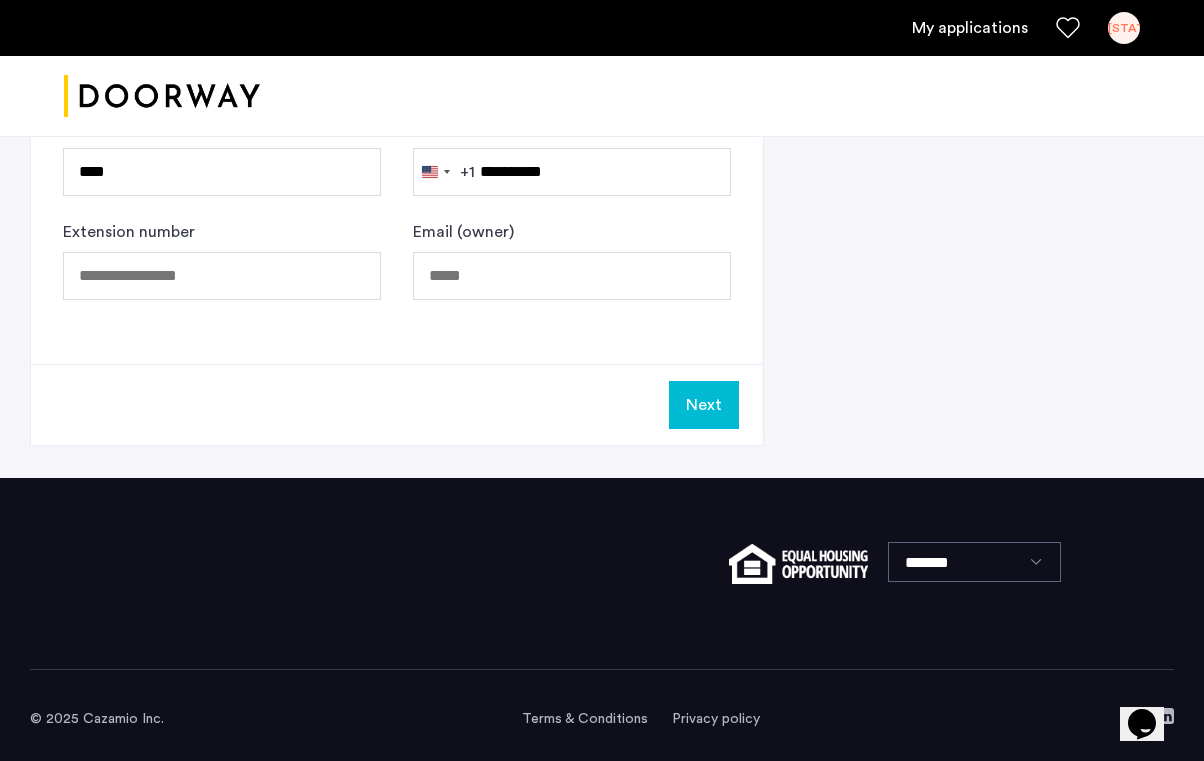 click on "Next" 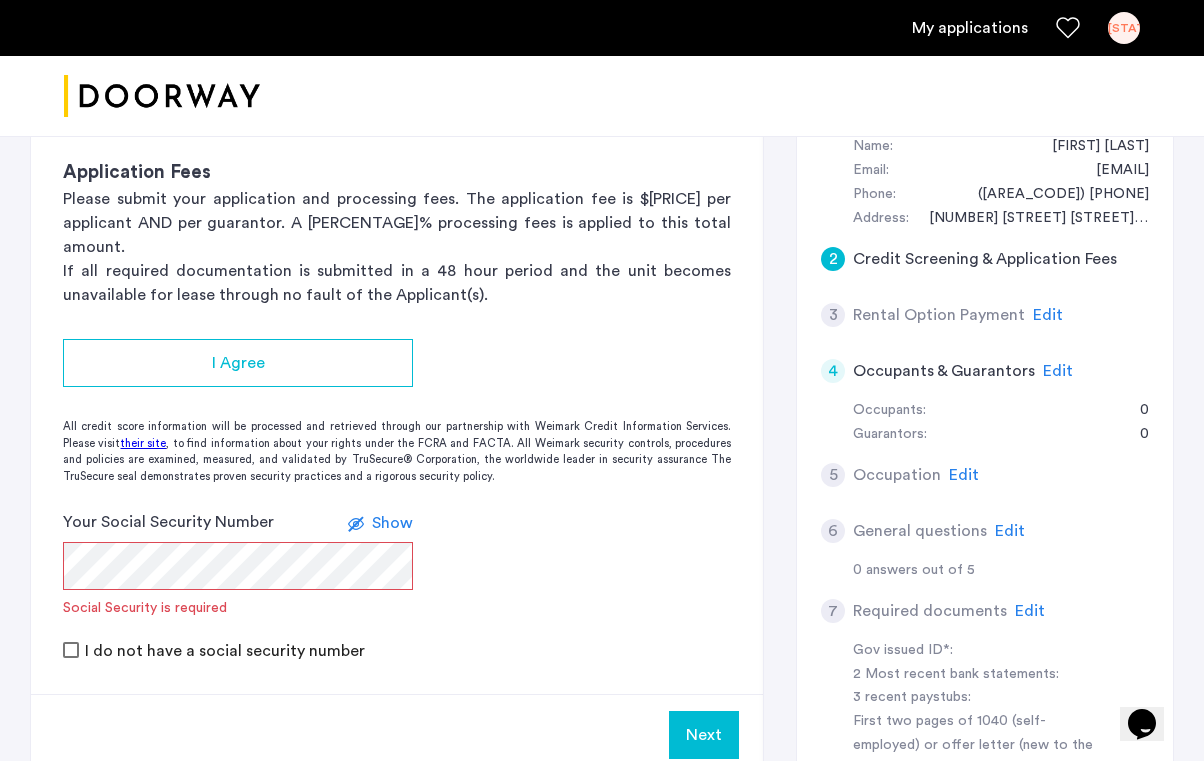 scroll, scrollTop: 399, scrollLeft: 0, axis: vertical 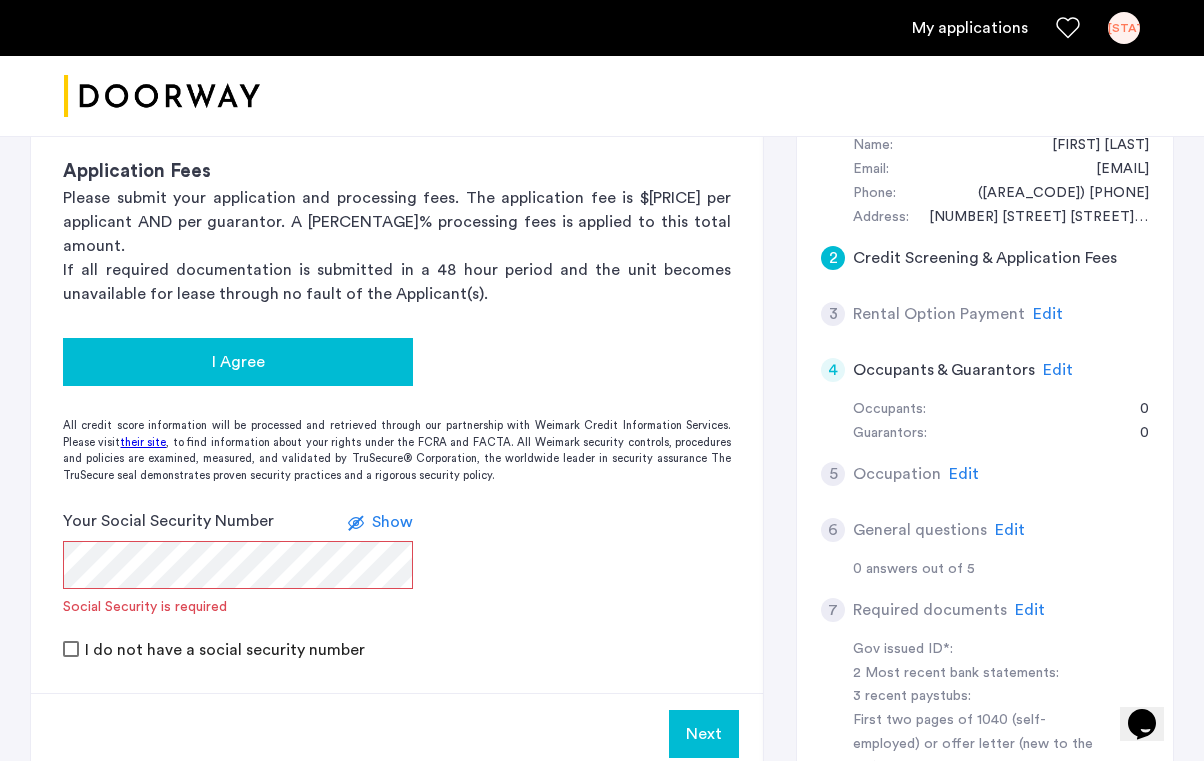 click on "I Agree" 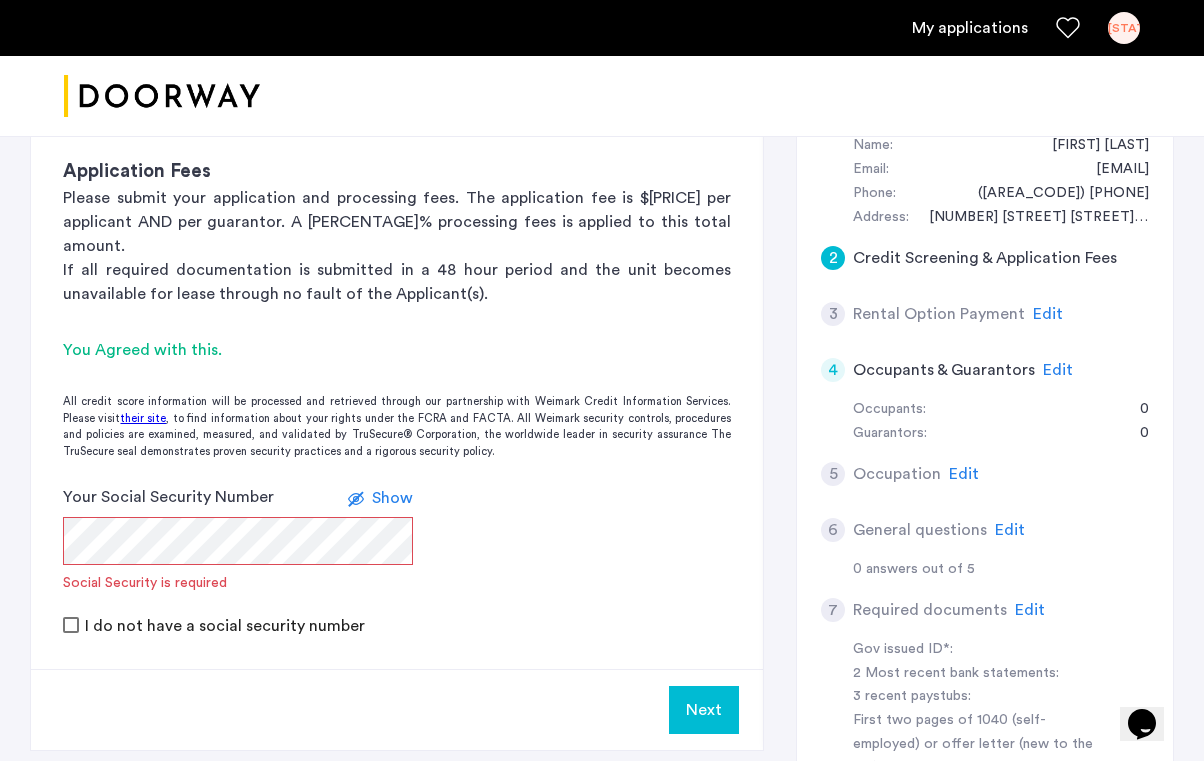 click on "Next" at bounding box center [704, 710] 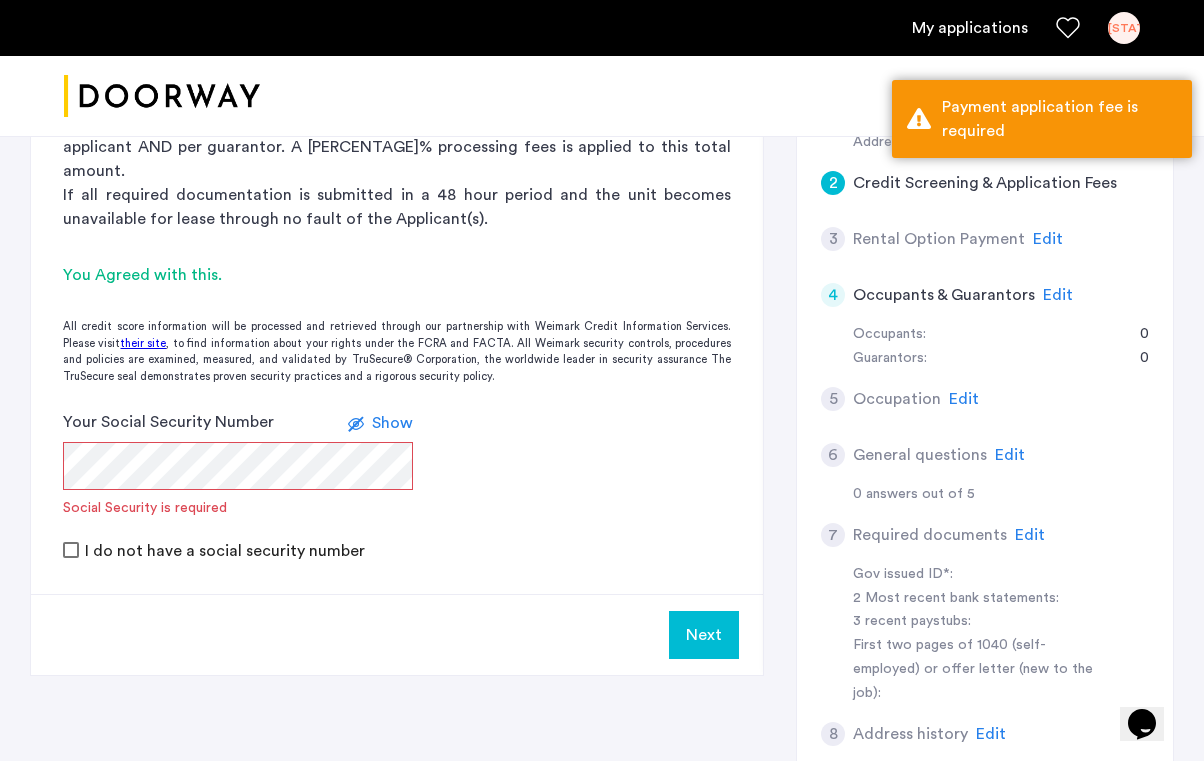 scroll, scrollTop: 475, scrollLeft: 0, axis: vertical 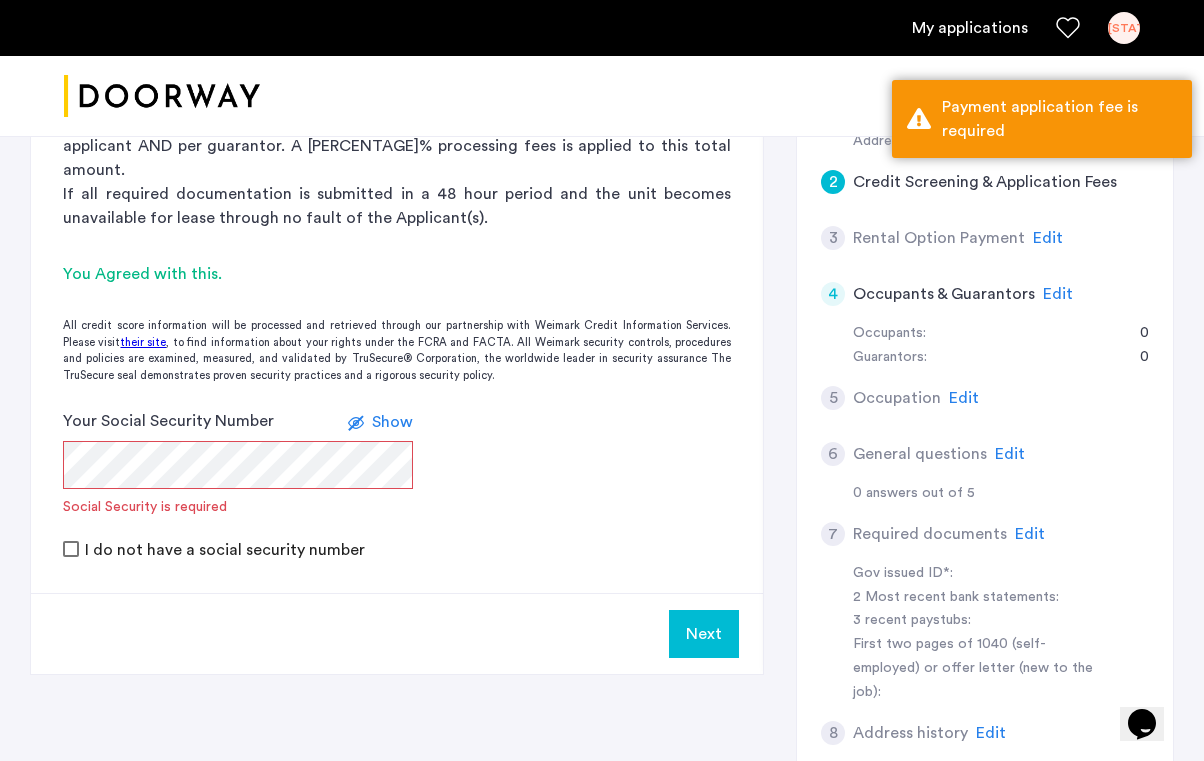 click on "Edit" 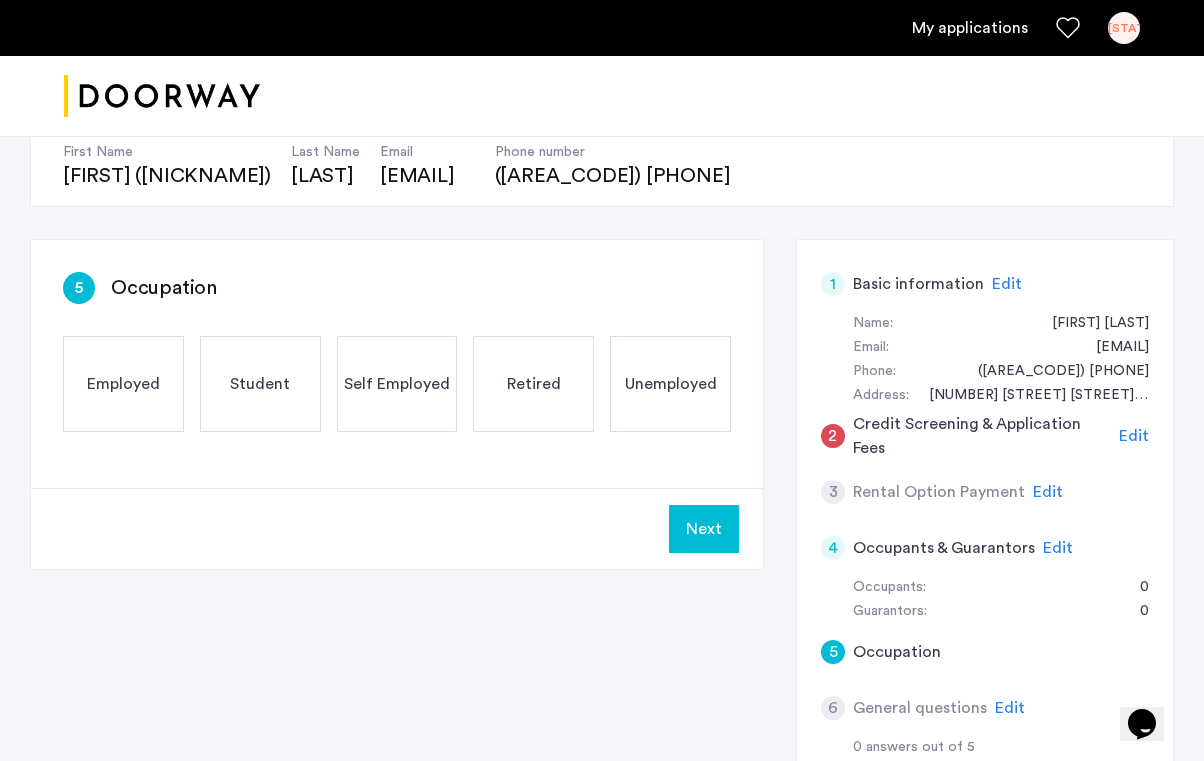 scroll, scrollTop: 248, scrollLeft: 0, axis: vertical 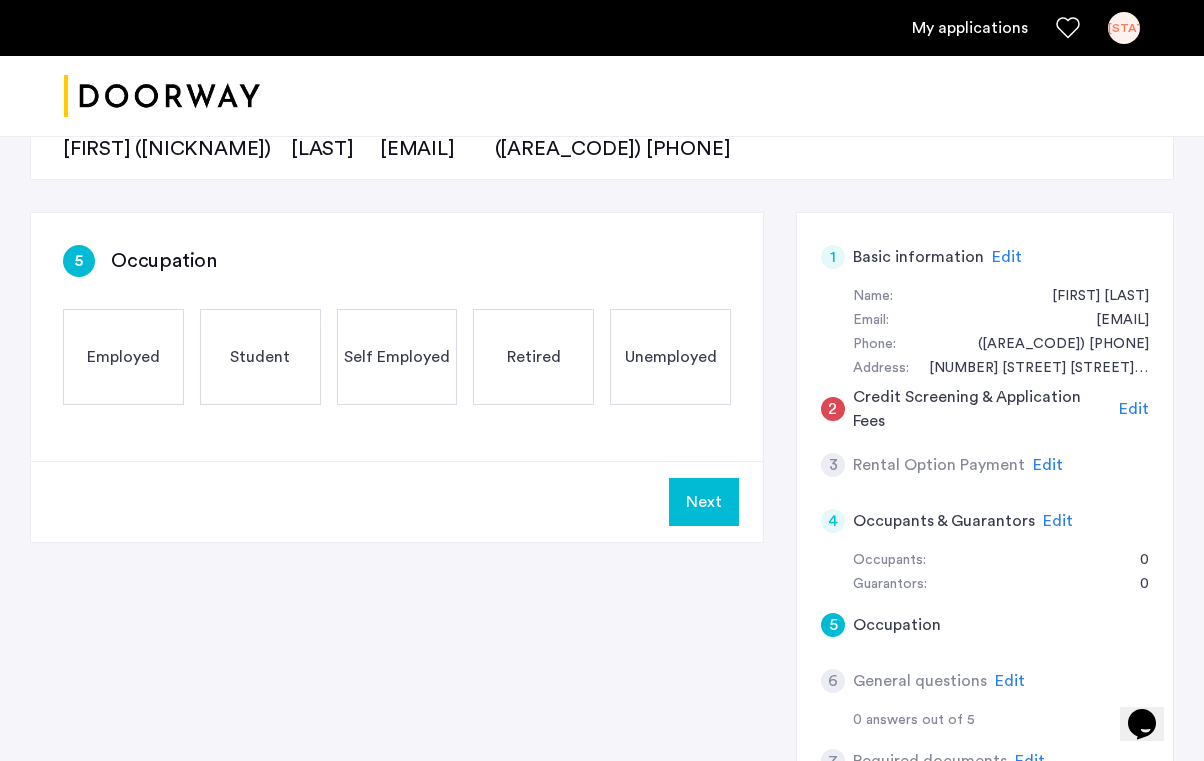 click on "Edit" 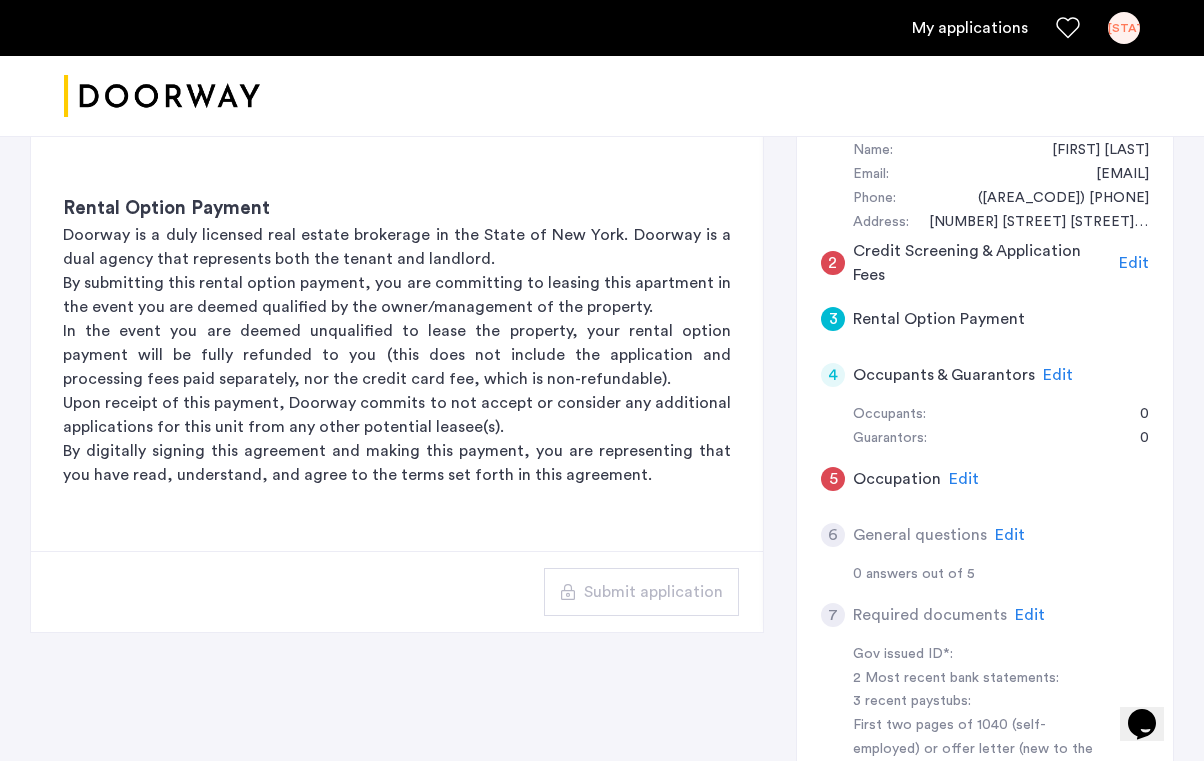 scroll, scrollTop: 395, scrollLeft: 0, axis: vertical 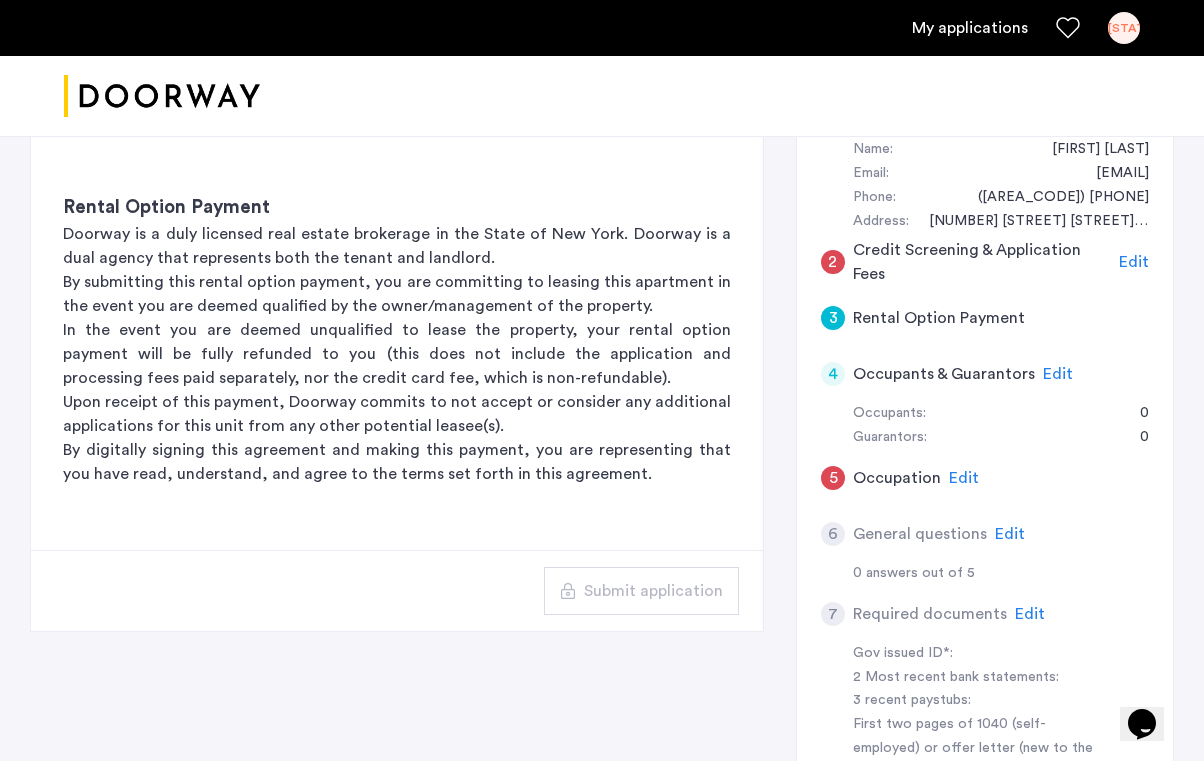 click on "Edit" 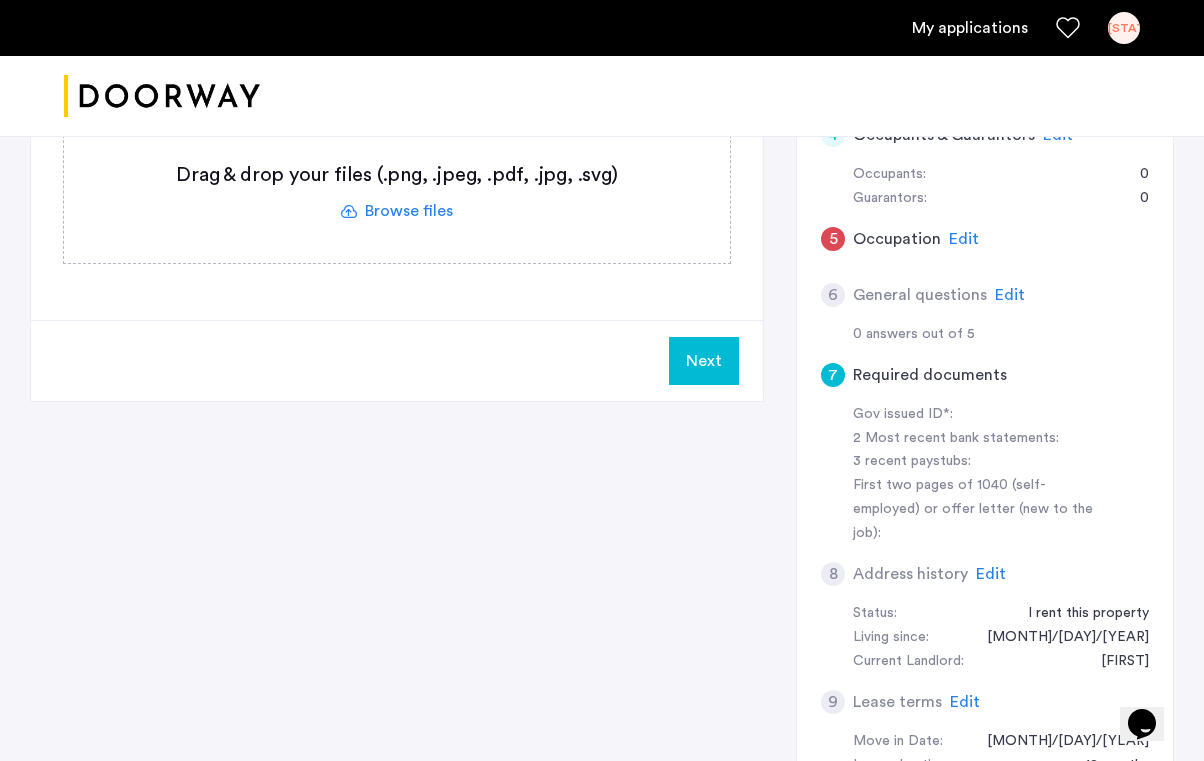 scroll, scrollTop: 676, scrollLeft: 0, axis: vertical 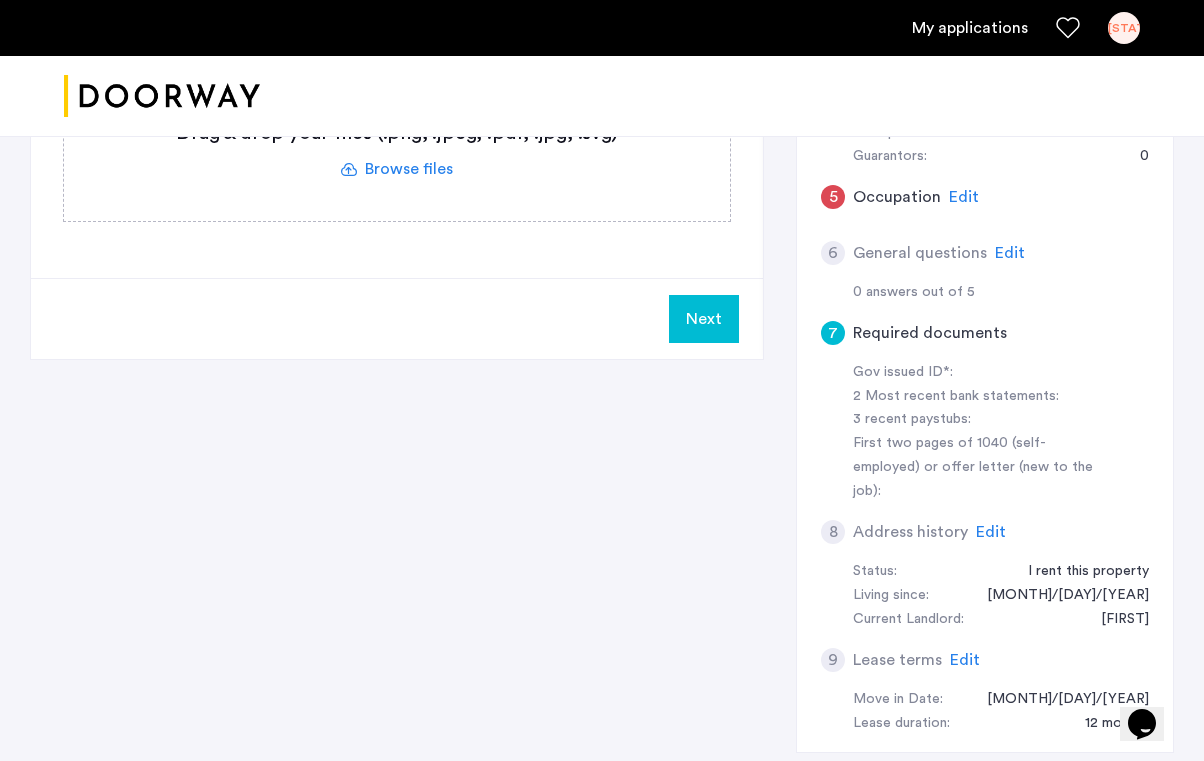click on "Edit" 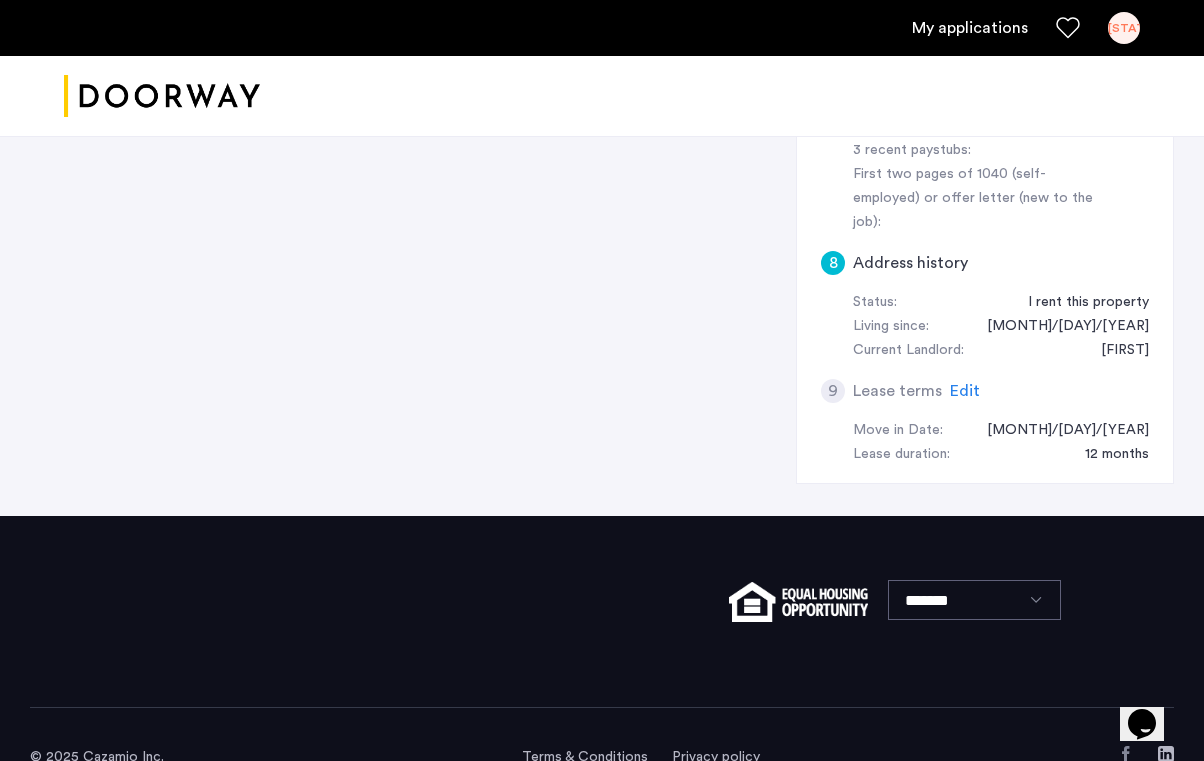 scroll, scrollTop: 943, scrollLeft: 0, axis: vertical 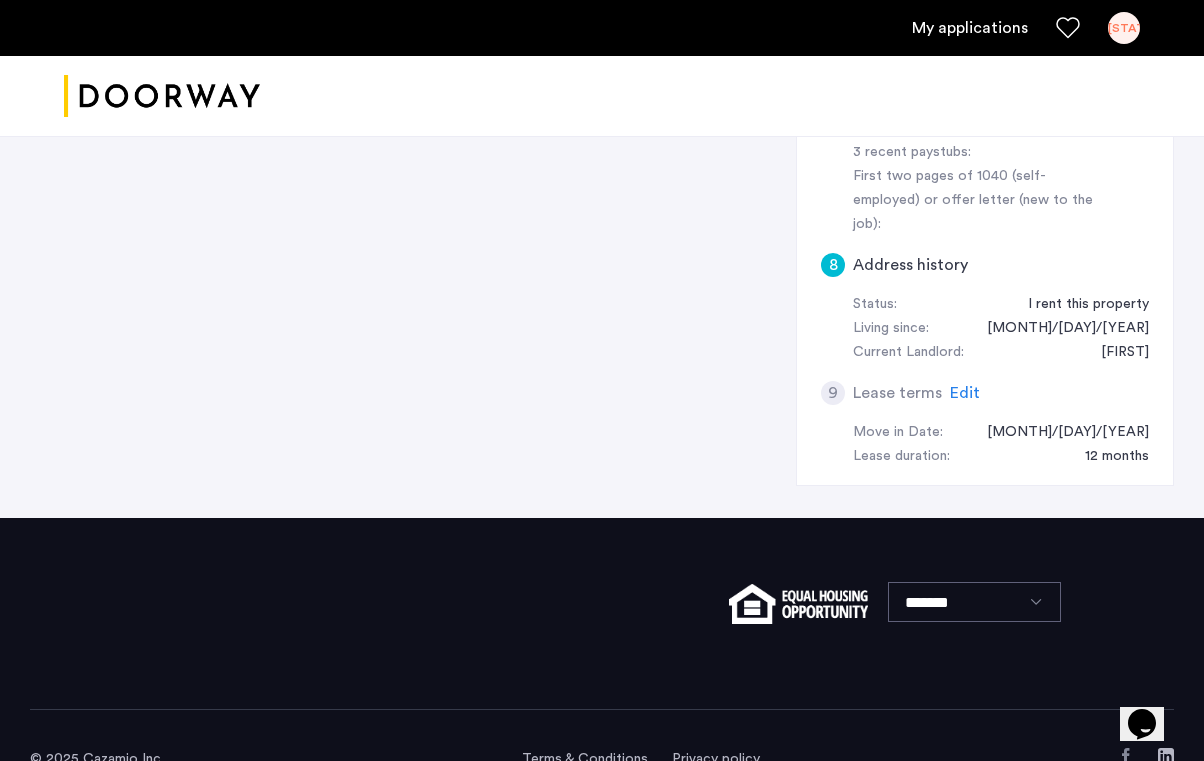 click on "Edit" 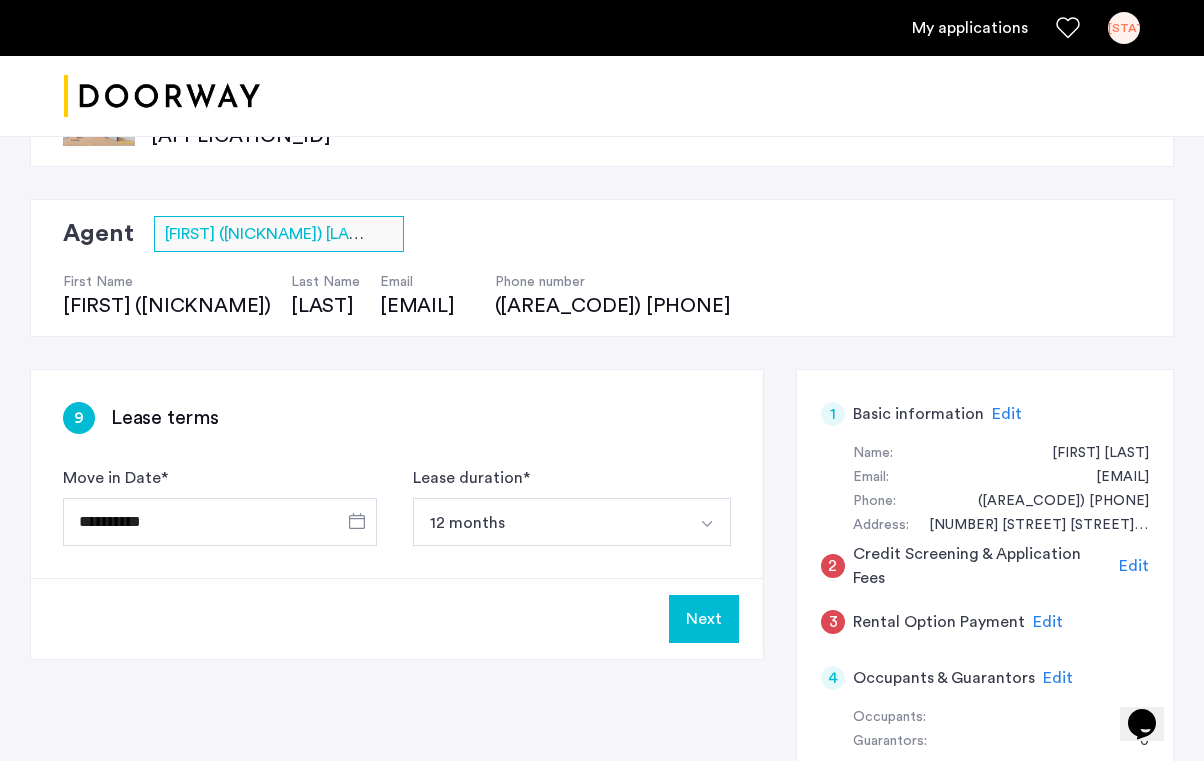 scroll, scrollTop: 120, scrollLeft: 0, axis: vertical 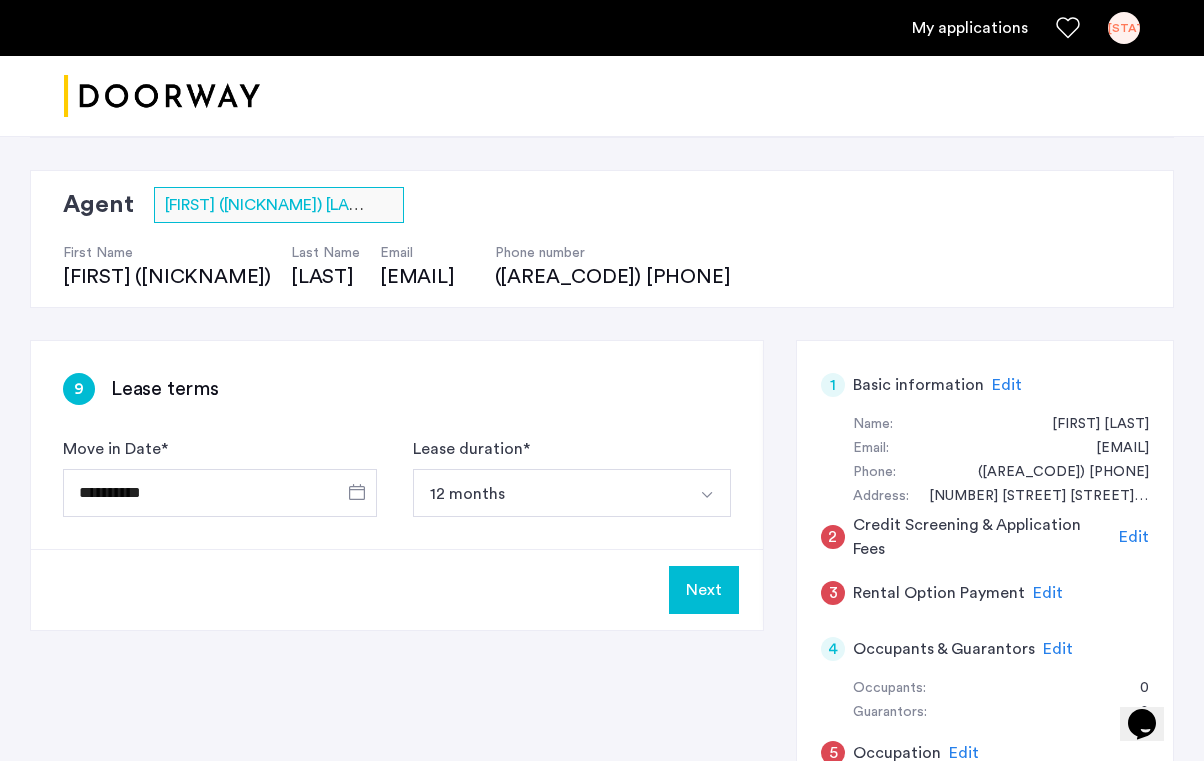 click on "Edit" 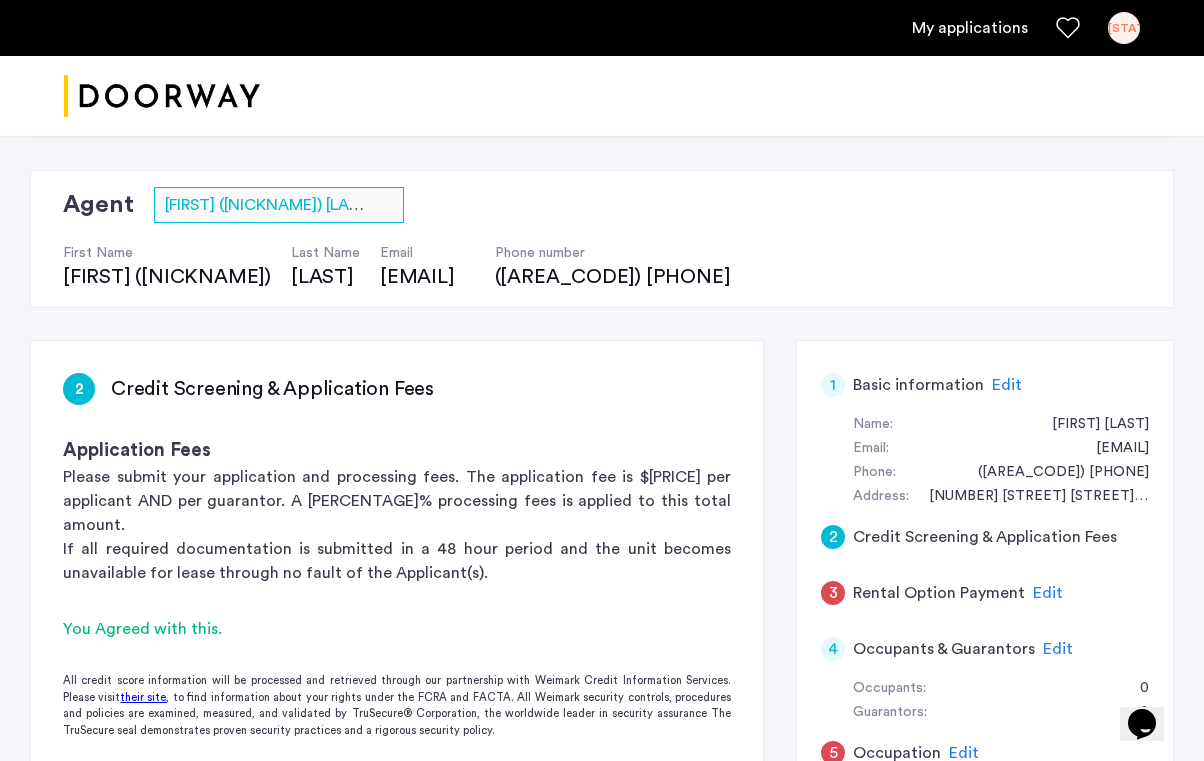 click on "Edit" 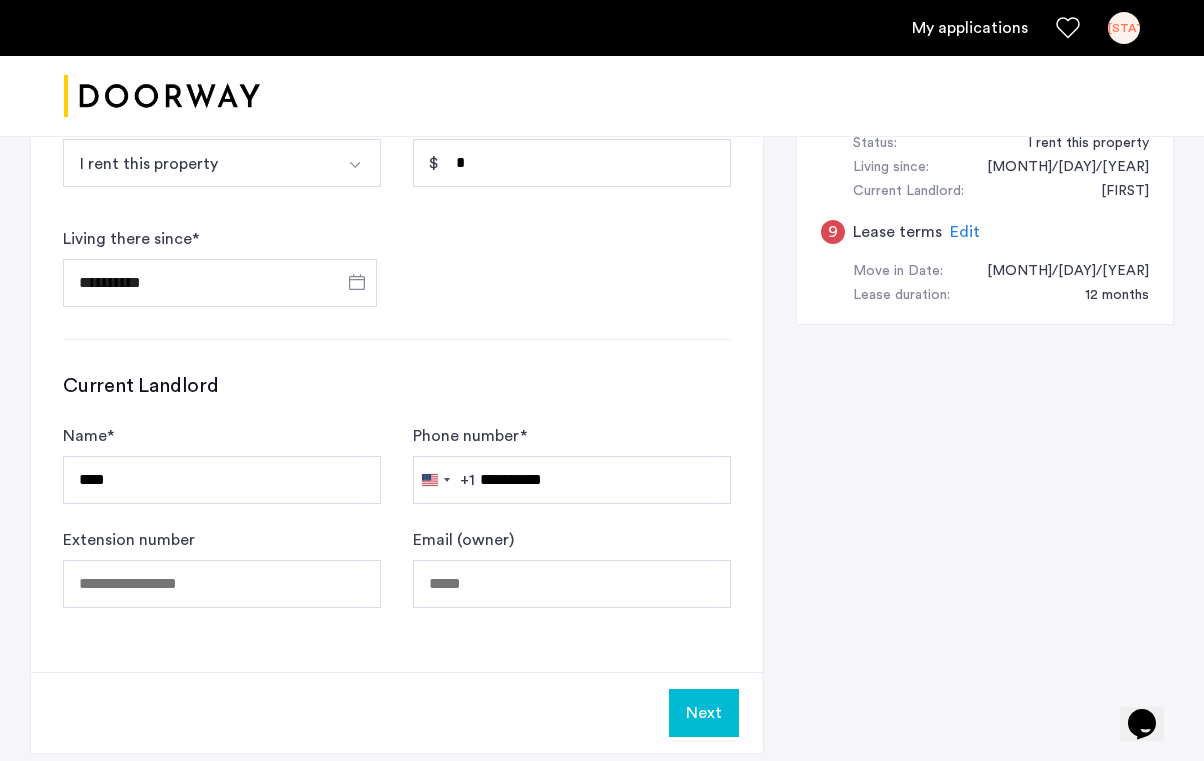scroll, scrollTop: 1106, scrollLeft: 0, axis: vertical 